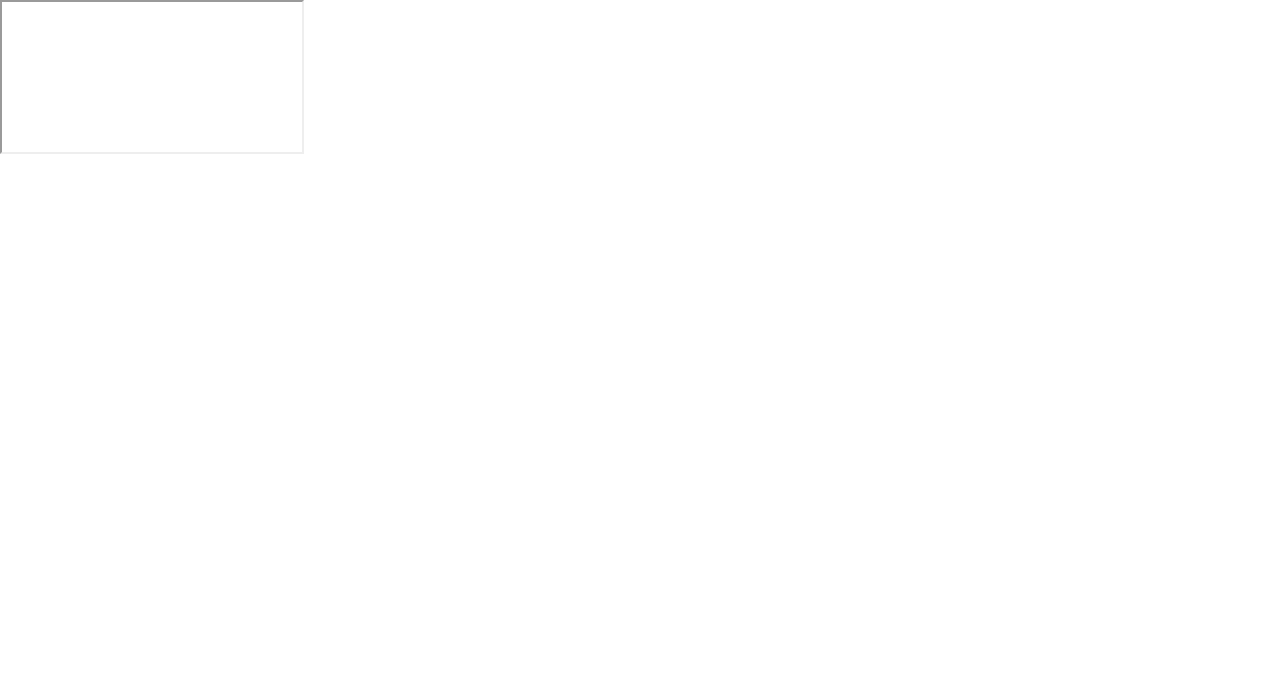 scroll, scrollTop: 0, scrollLeft: 0, axis: both 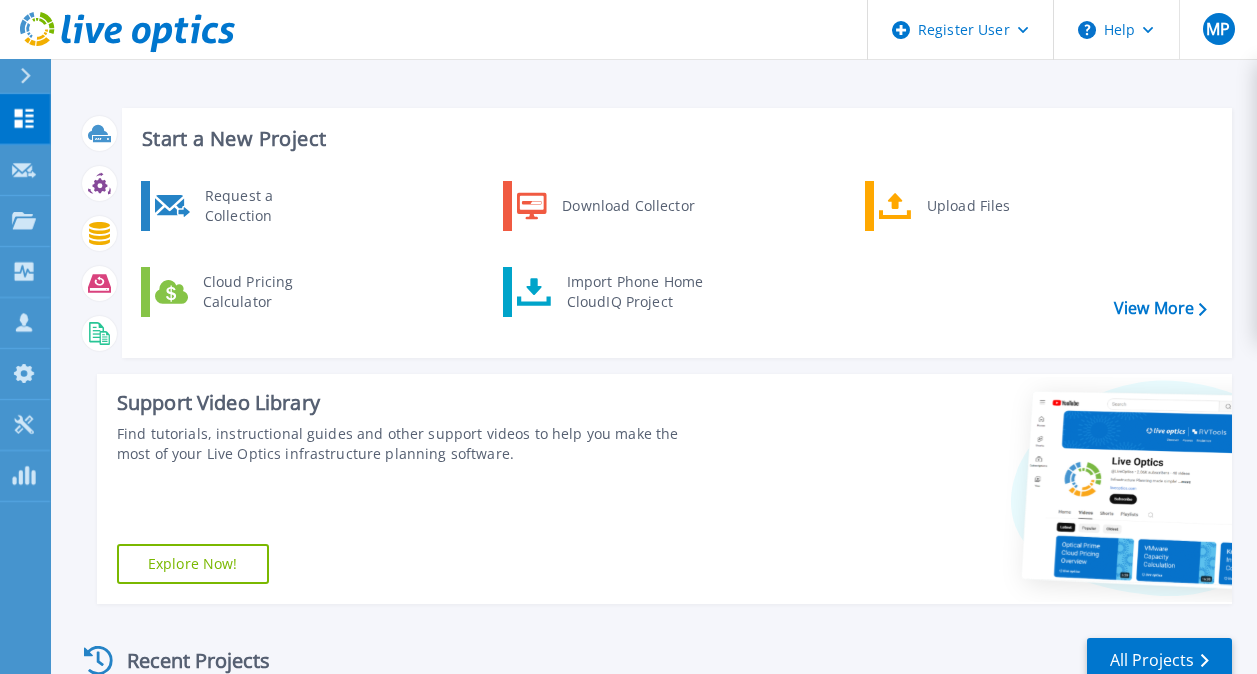 click at bounding box center [34, 76] 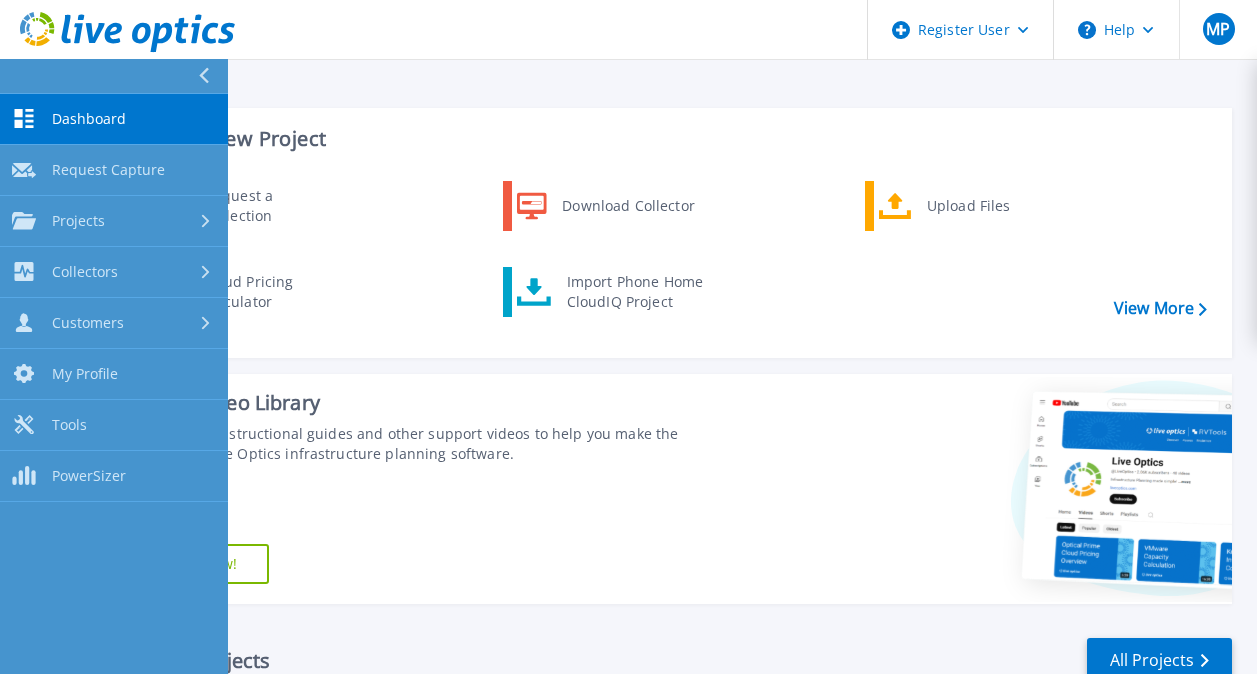 click on "Start a New Project     Request a Collection     Download Collector     Upload Files     Cloud Pricing Calculator     Import Phone Home CloudIQ Project View More  Support Video Library Find tutorials, instructional guides and other support videos to help you make the most of your Live Optics infrastructure planning software. Explore Now! Recent Projects All Projects JUL   8   2025 Optical Prime VM-Environment Tyler Mickinkle ,  CHEMUNG CANAL TRUST CO 07/08/2025, 09:02 (-04:00) Complete Project ID:  2967677 JUN   1   2025 Optical Prime Baillie Lumber Mohamed Mohamed ,  Dell  06/01/2025, 06:26 (-04:00) Anonymous Project ID:  2920654" at bounding box center (653, 508) 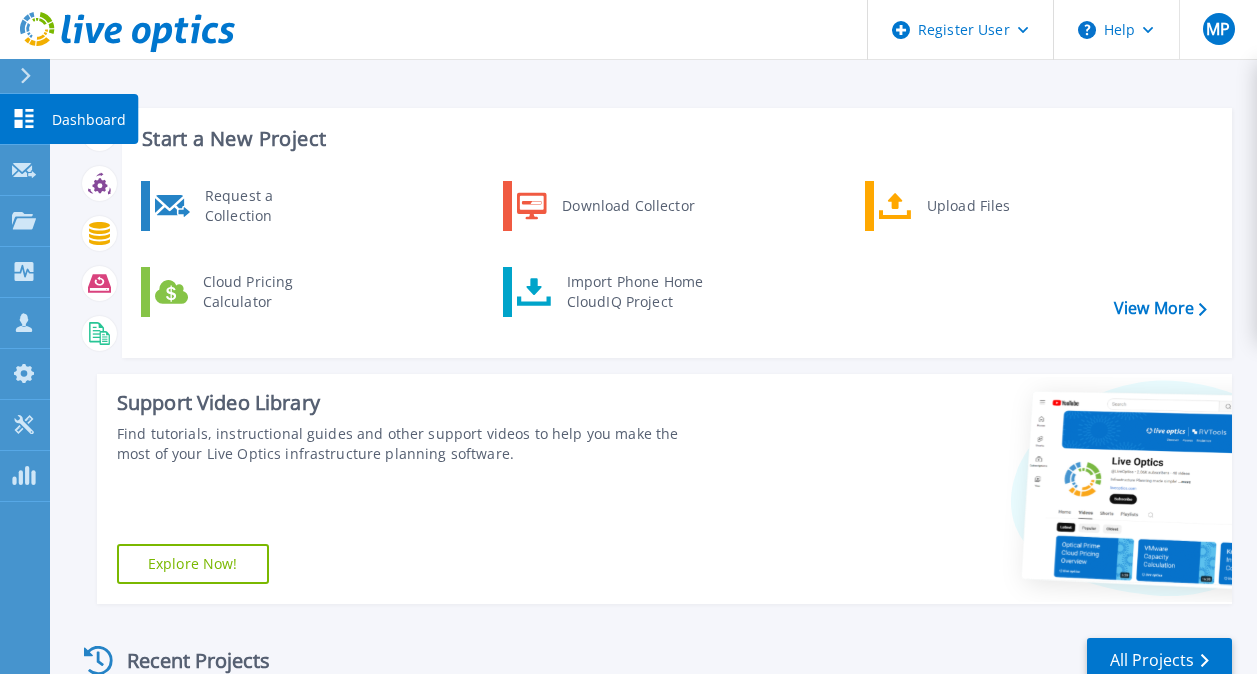 click 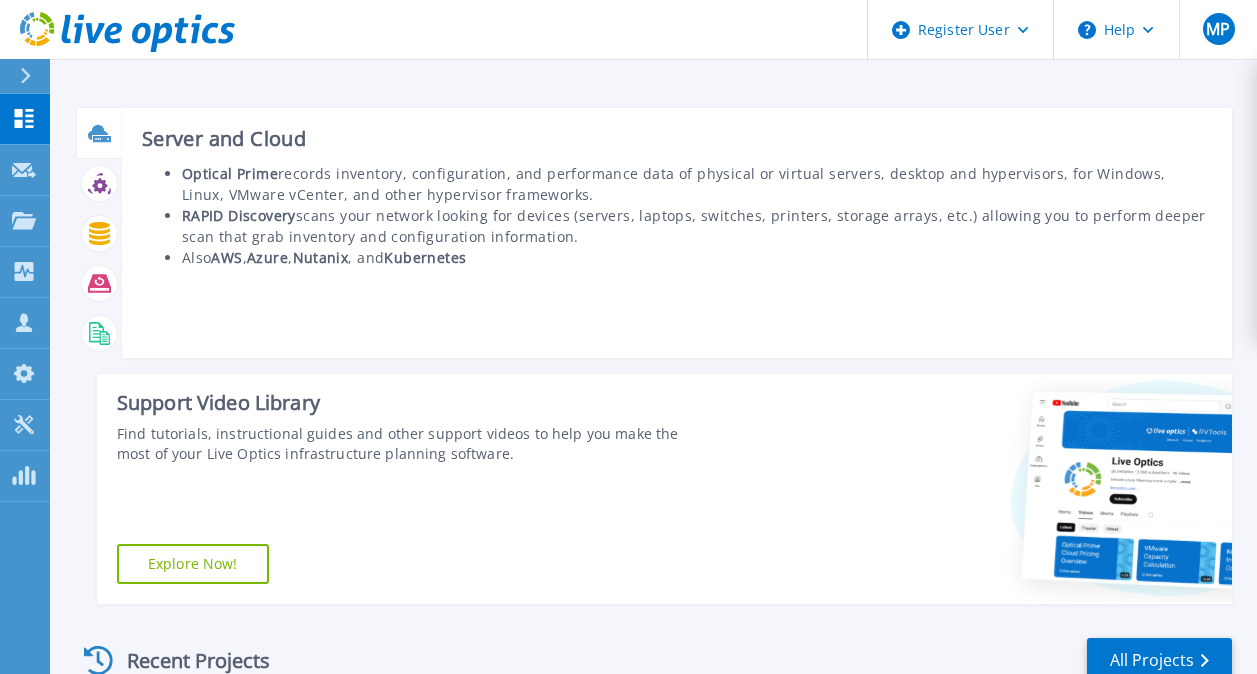 scroll, scrollTop: 56, scrollLeft: 0, axis: vertical 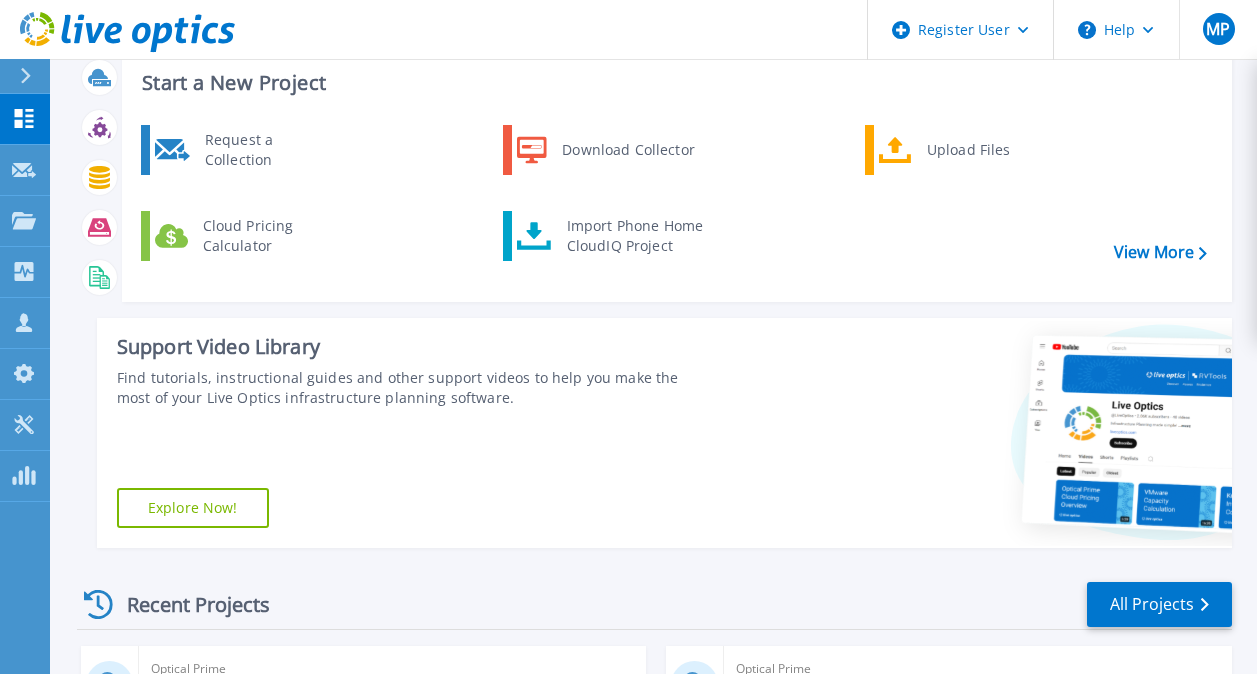 click 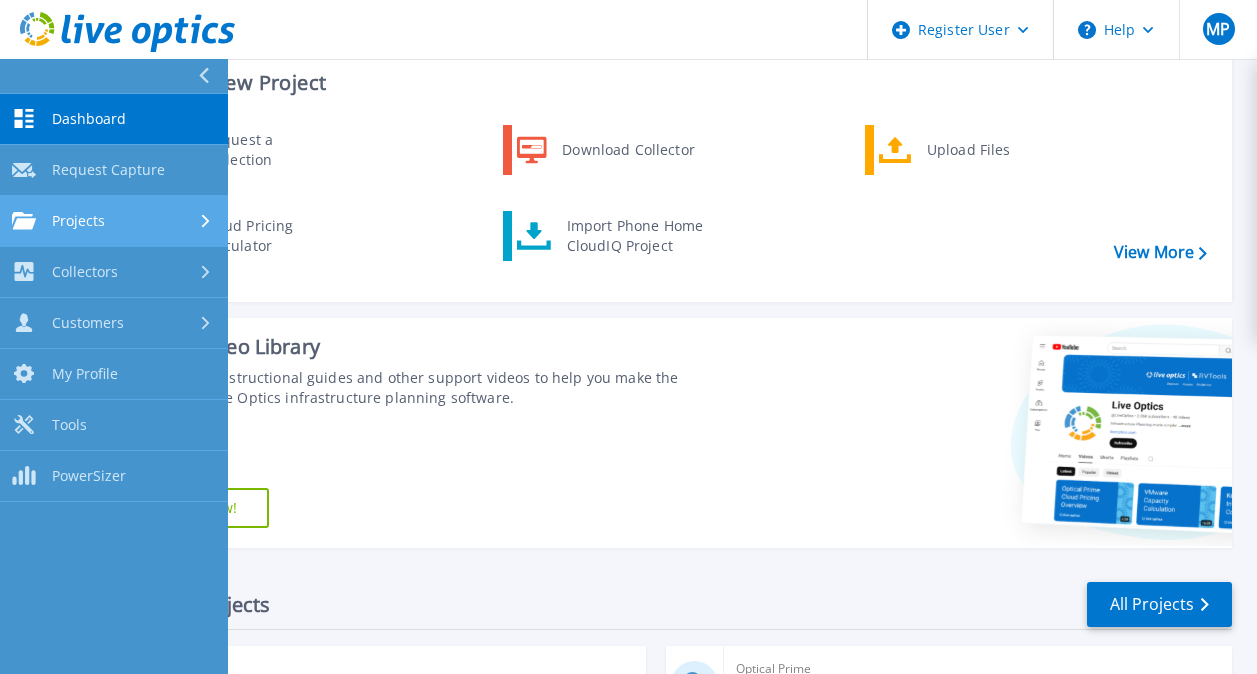 click on "Projects Projects" at bounding box center (114, 221) 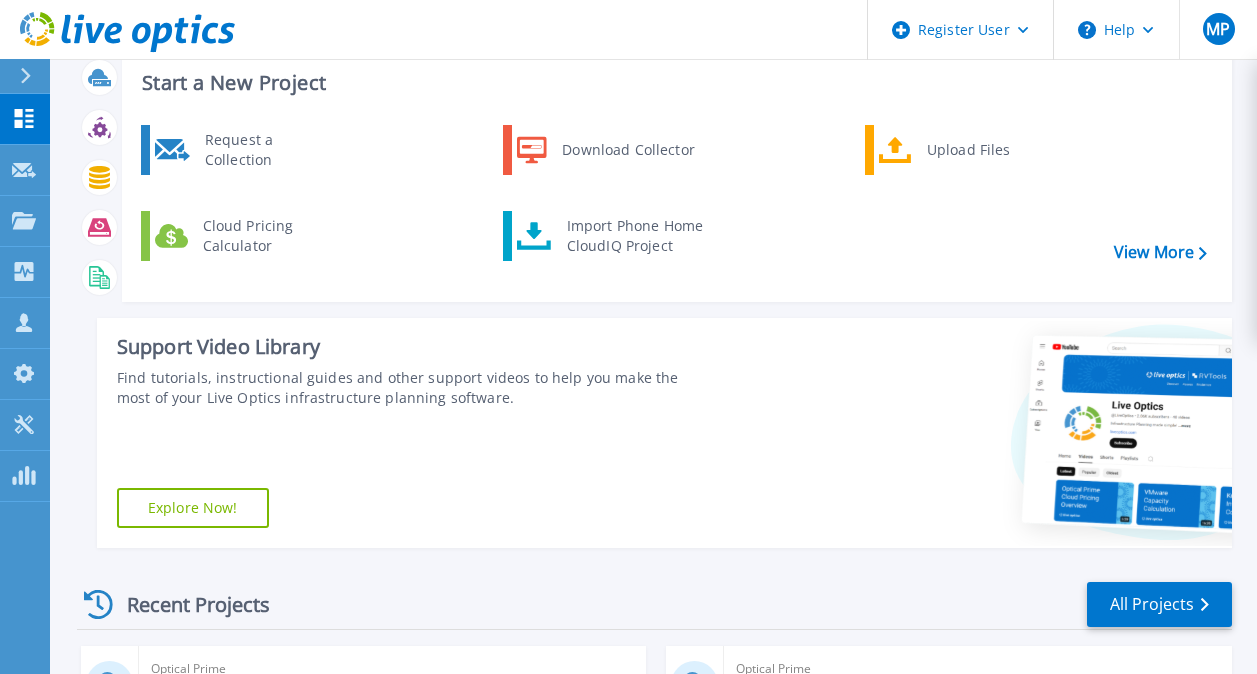 click on "Start a New Project     Request a Collection     Download Collector     Upload Files     Cloud Pricing Calculator     Import Phone Home CloudIQ Project View More  Support Video Library Find tutorials, instructional guides and other support videos to help you make the most of your Live Optics infrastructure planning software. Explore Now!" at bounding box center (654, 300) 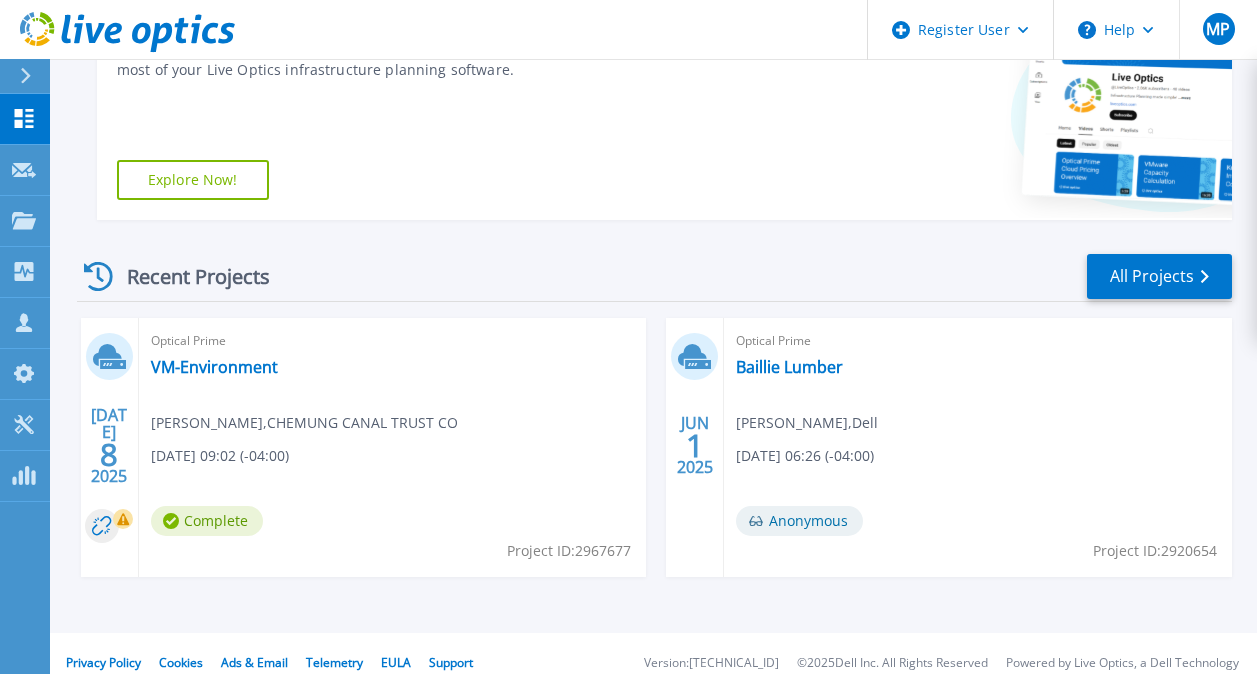 scroll, scrollTop: 403, scrollLeft: 0, axis: vertical 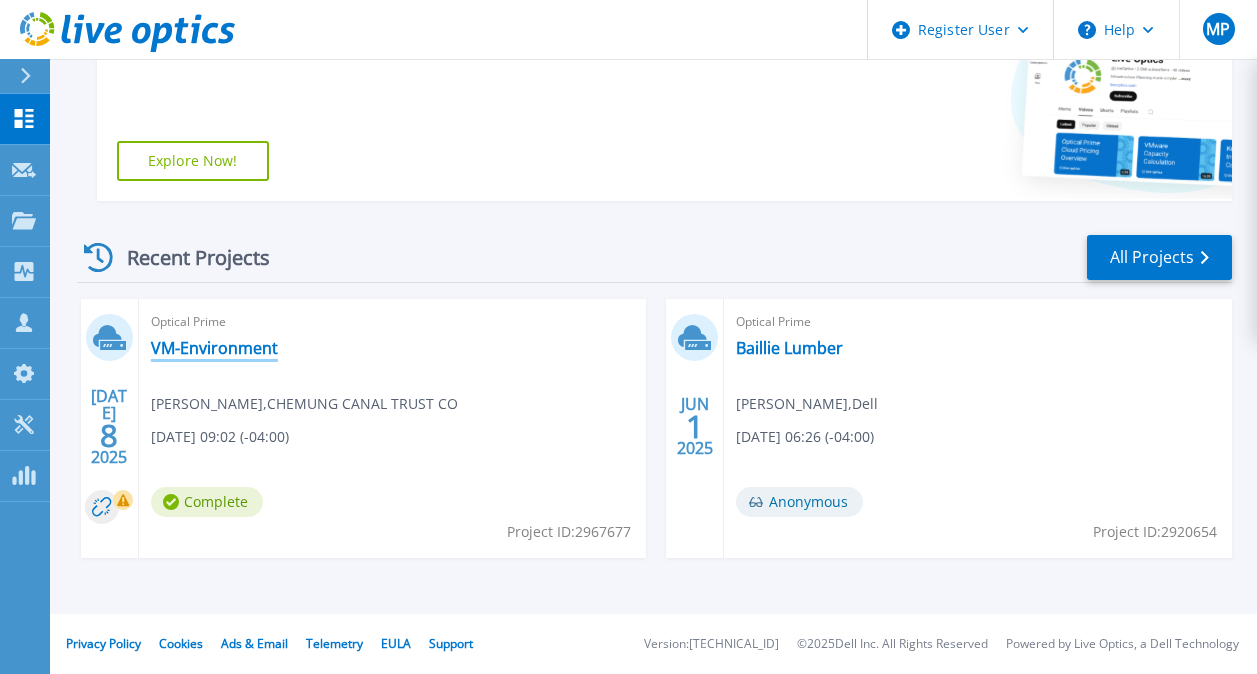 click on "VM-Environment" at bounding box center (214, 348) 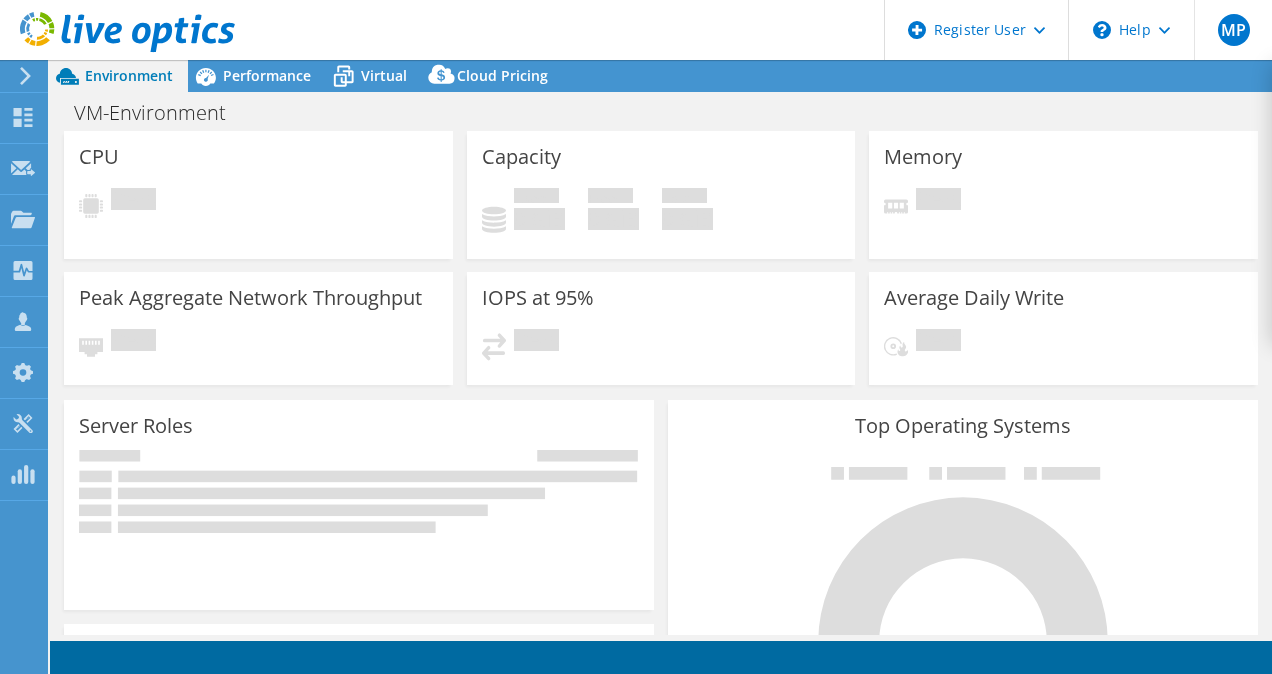 scroll, scrollTop: 0, scrollLeft: 0, axis: both 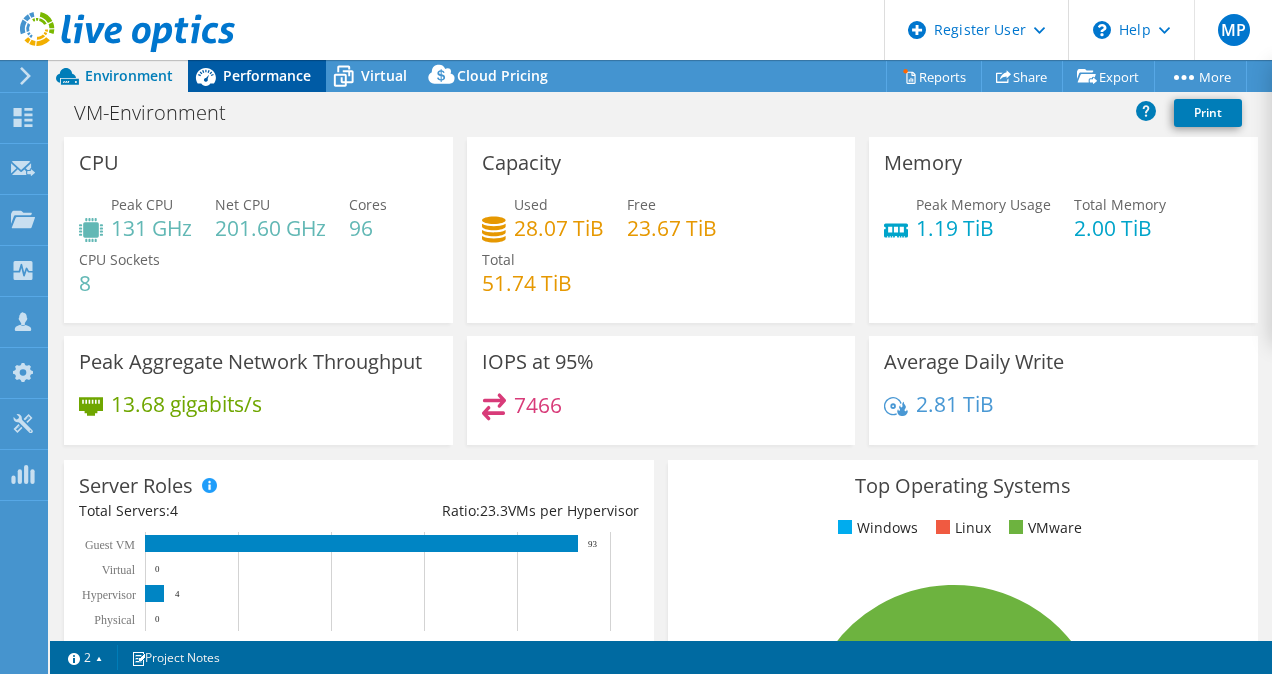 click on "Performance" at bounding box center (267, 75) 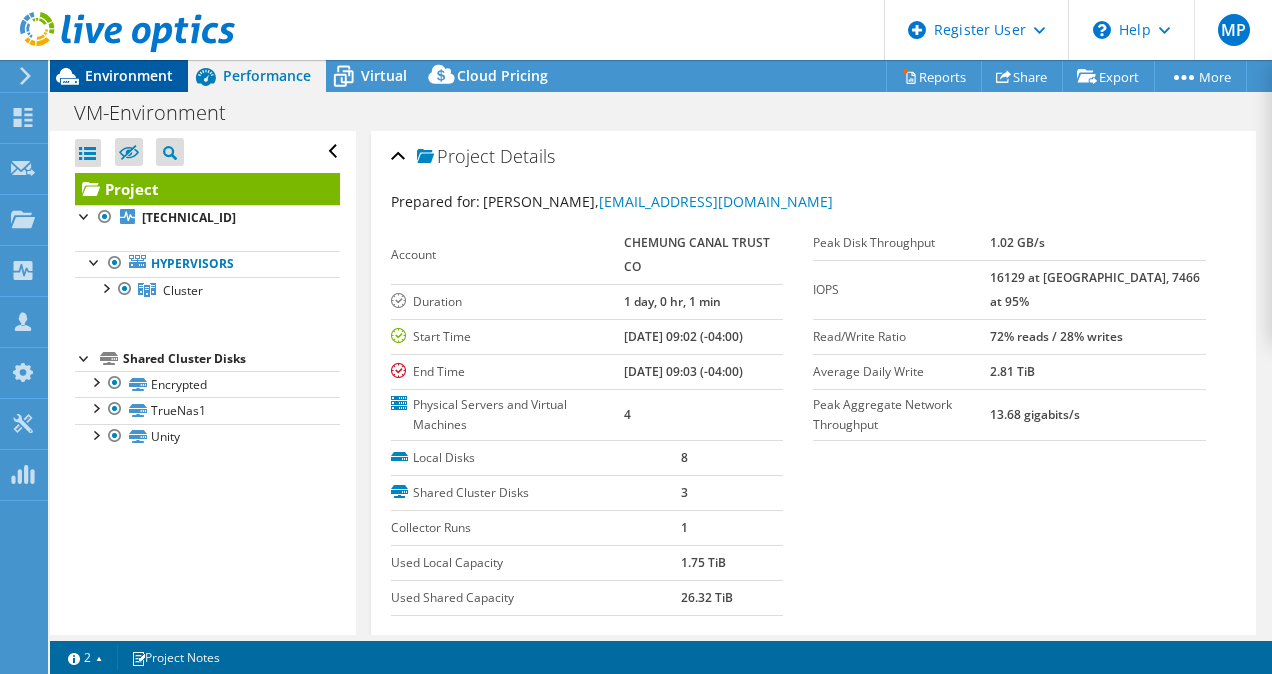 click on "Environment" at bounding box center (129, 75) 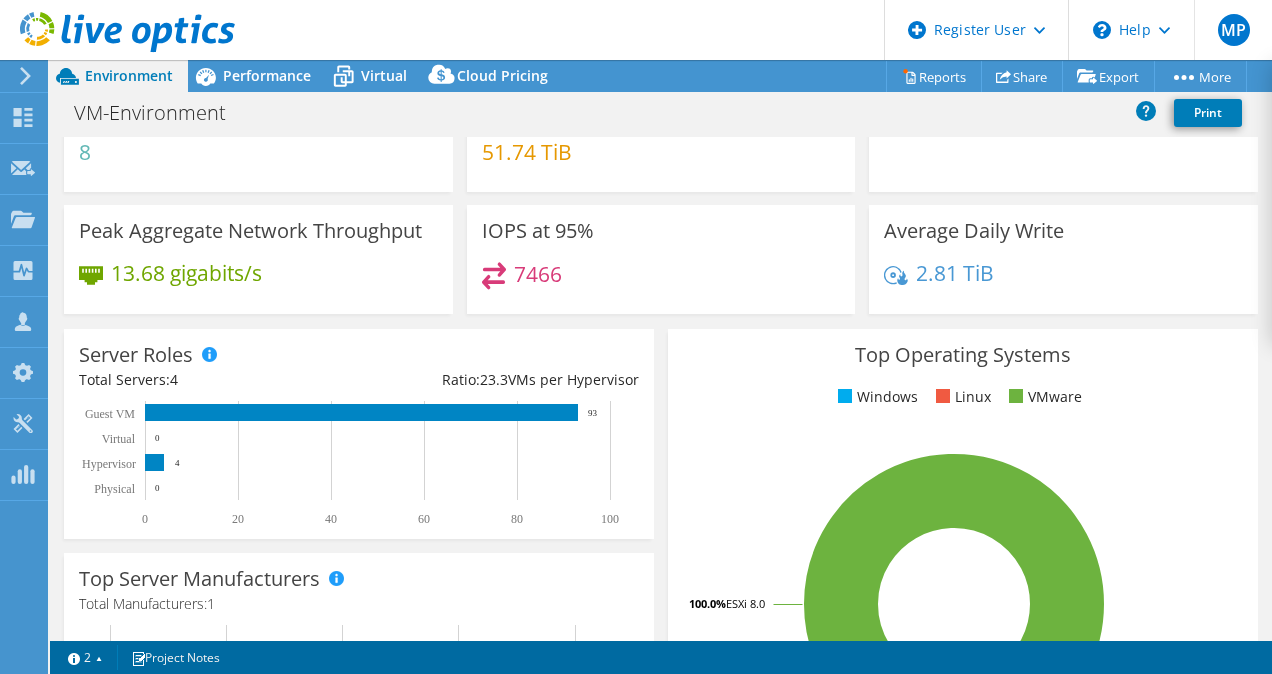 scroll, scrollTop: 89, scrollLeft: 0, axis: vertical 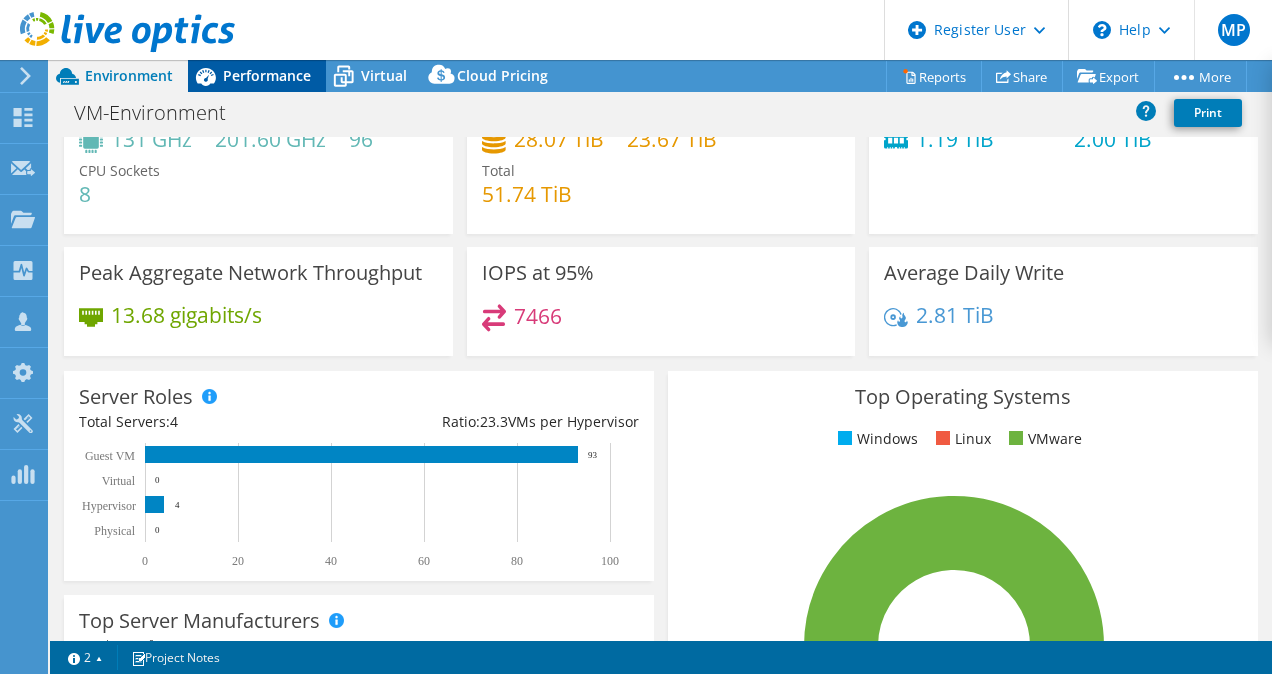 click on "Performance" at bounding box center (267, 75) 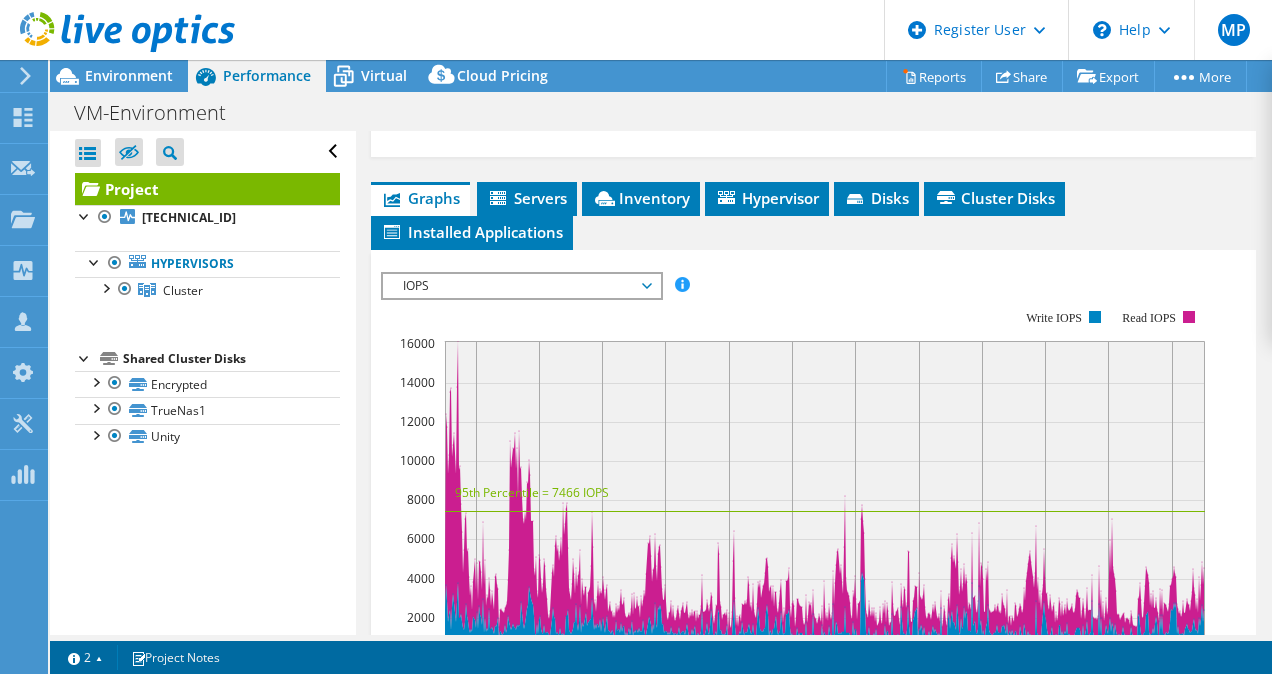 scroll, scrollTop: 527, scrollLeft: 0, axis: vertical 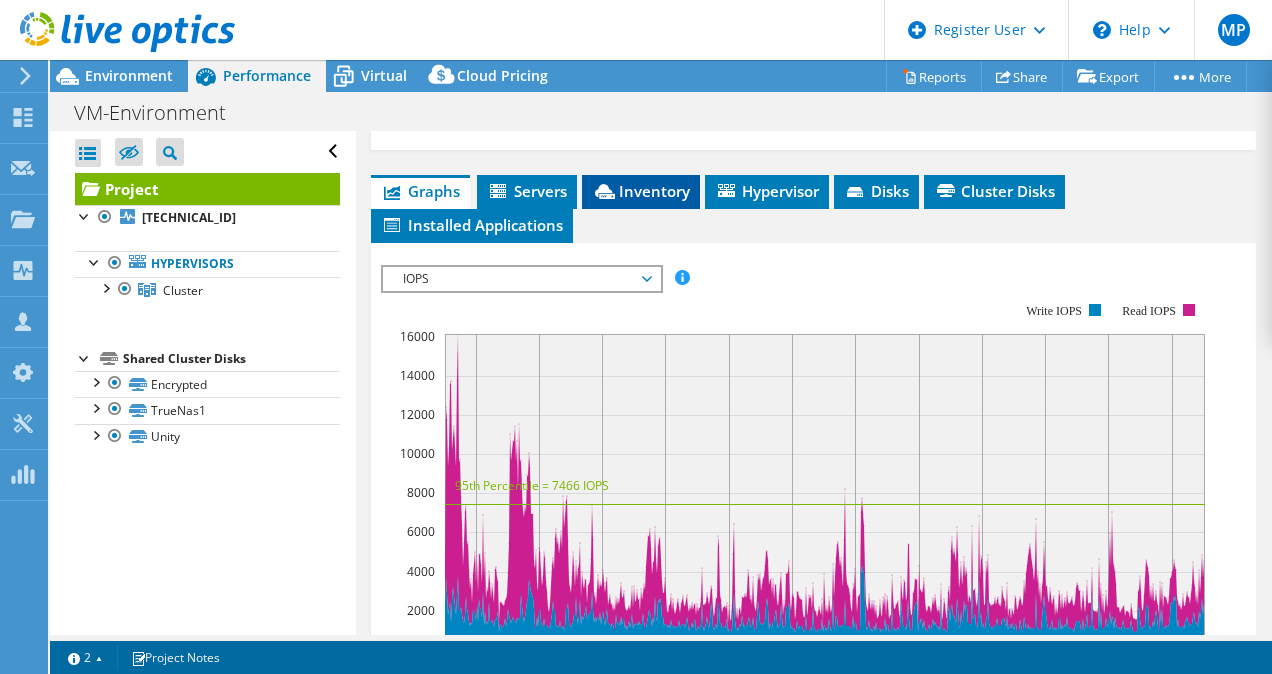 click on "Inventory" at bounding box center [641, 191] 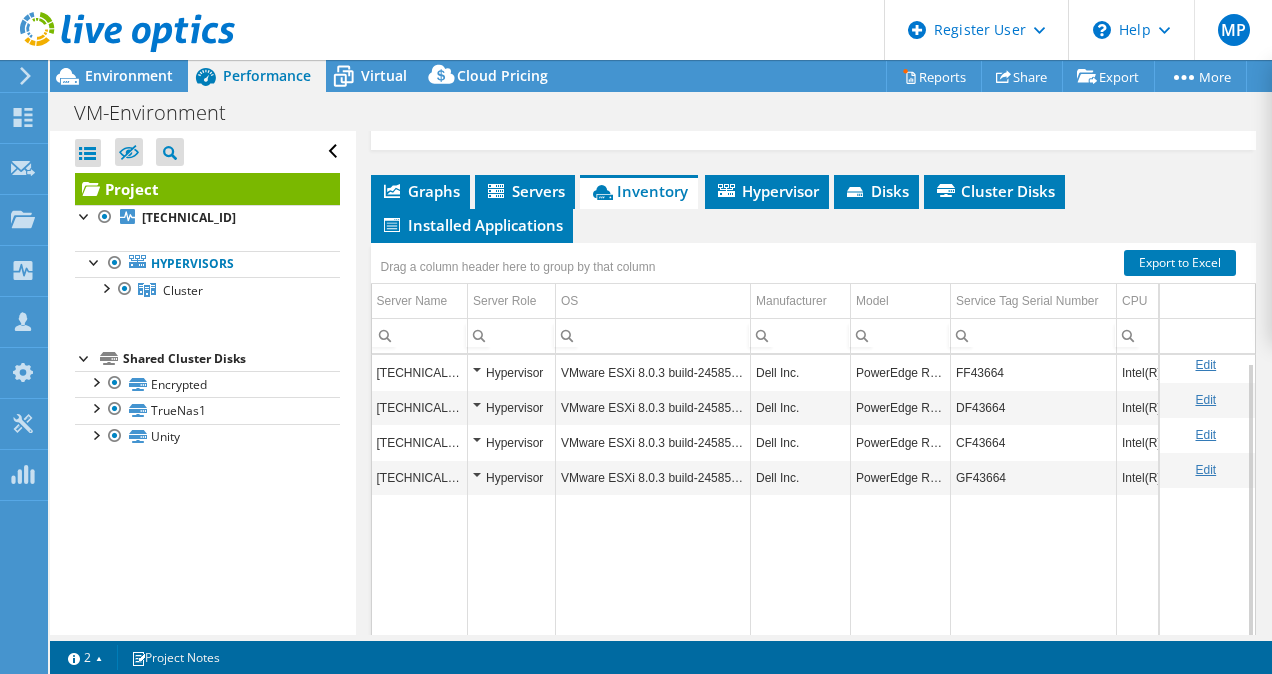 scroll, scrollTop: 7, scrollLeft: 0, axis: vertical 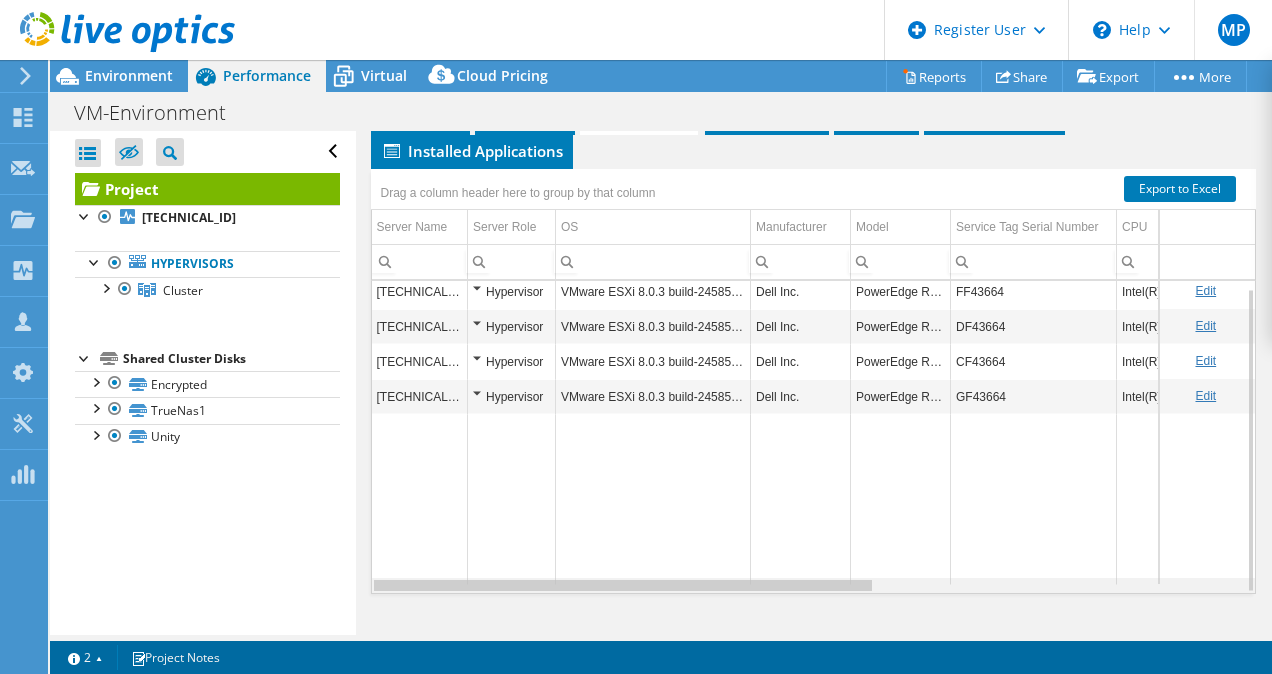 click at bounding box center (623, 585) 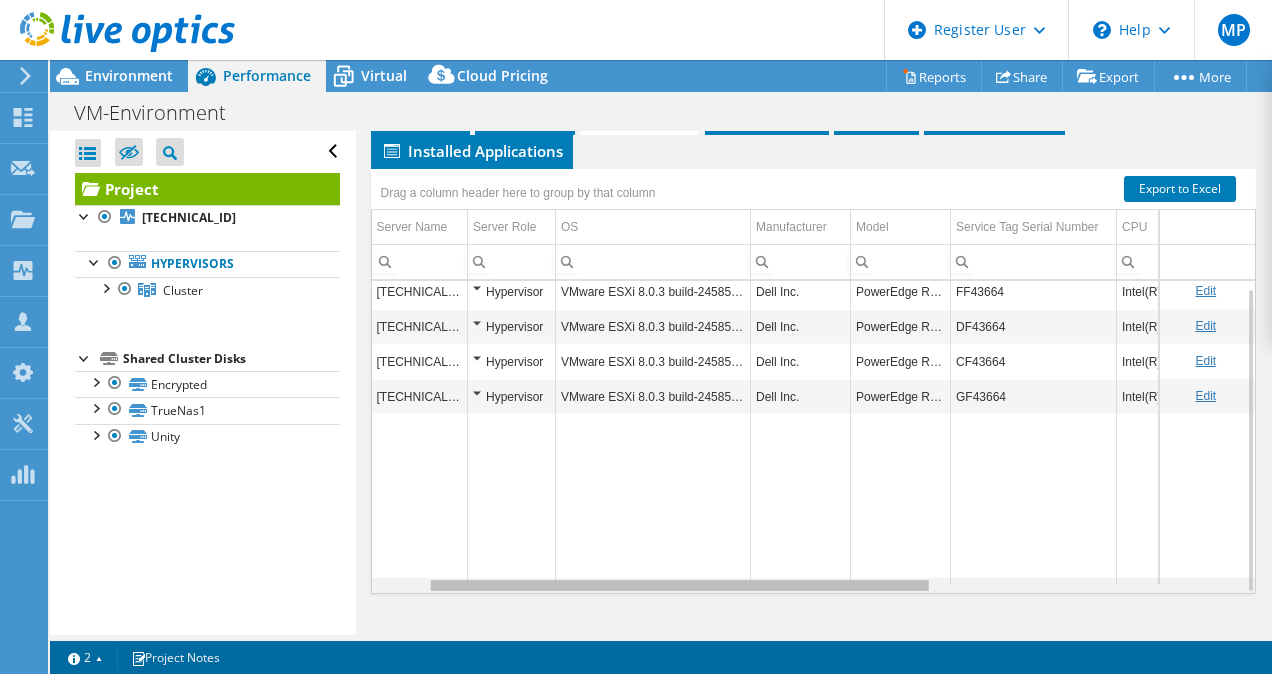 scroll, scrollTop: 7, scrollLeft: 157, axis: both 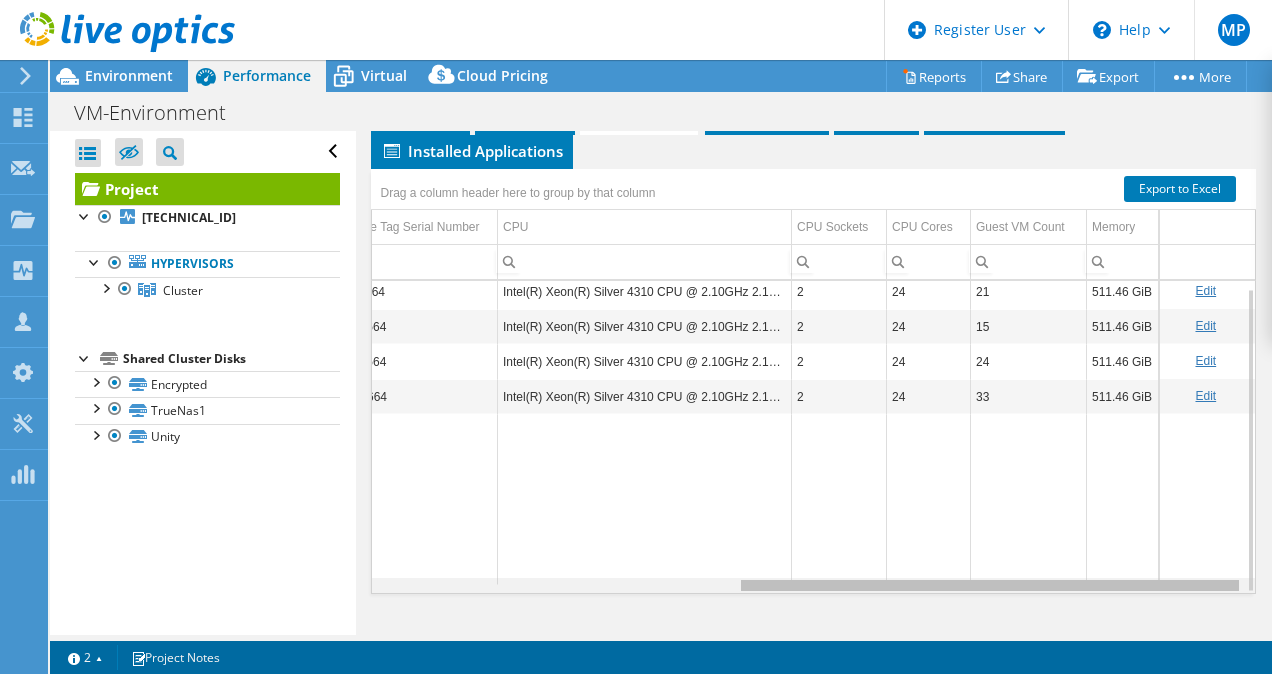 drag, startPoint x: 830, startPoint y: 585, endPoint x: 1272, endPoint y: 631, distance: 444.3872 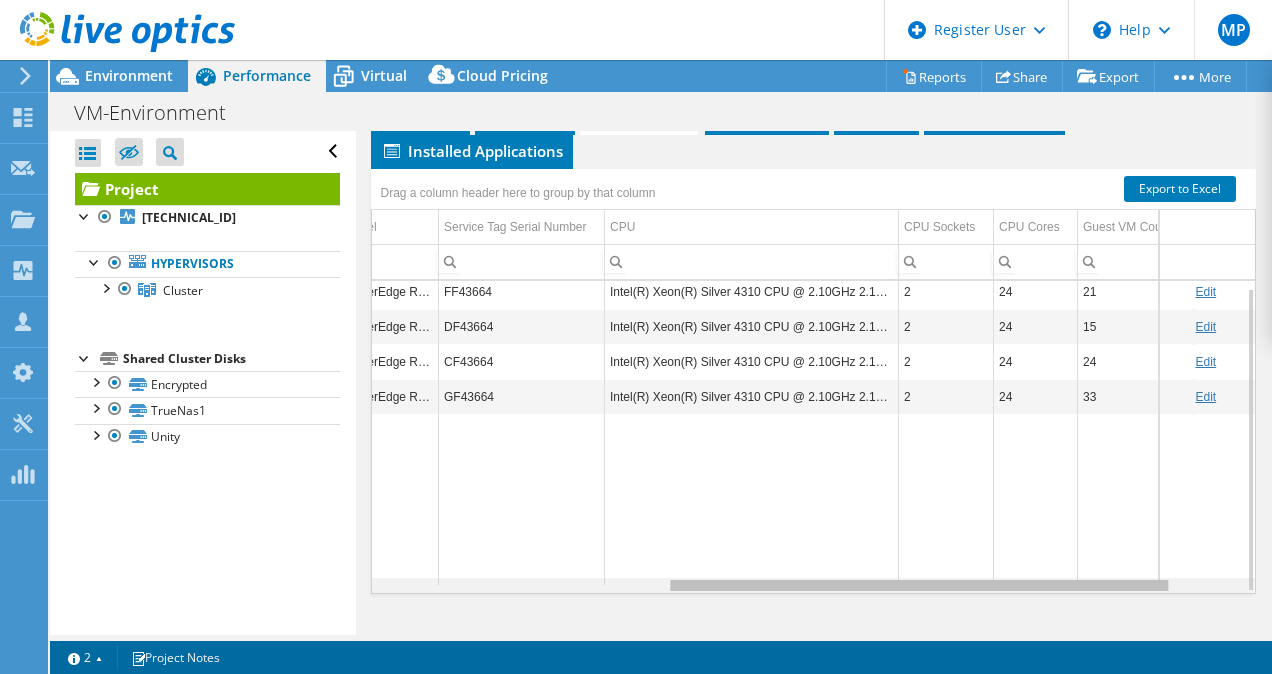 drag, startPoint x: 819, startPoint y: 585, endPoint x: 767, endPoint y: 562, distance: 56.859474 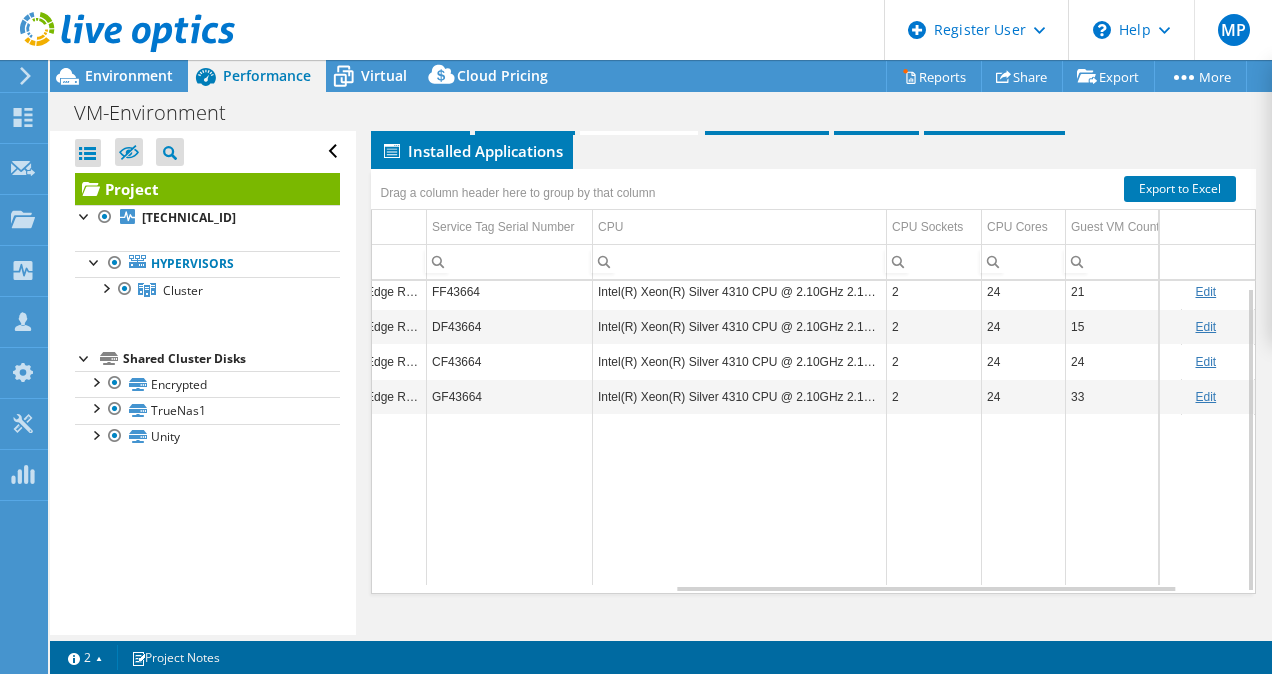 click at bounding box center (740, 499) 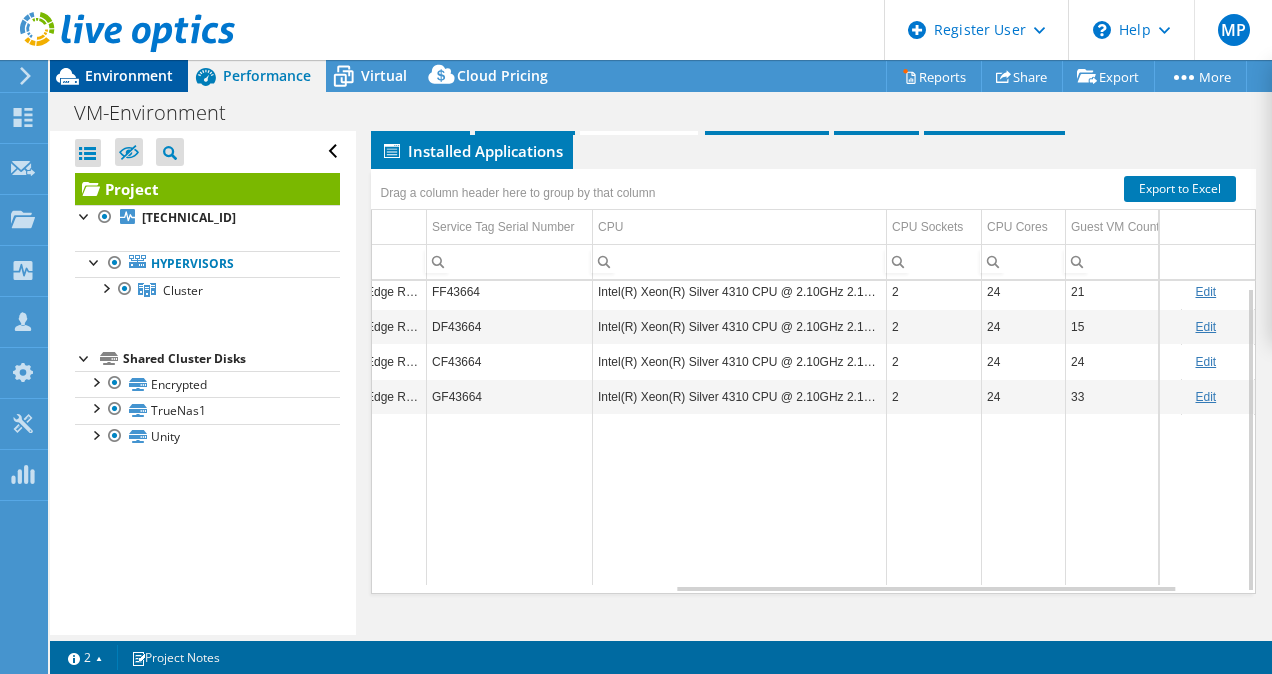 click on "Environment" at bounding box center (129, 75) 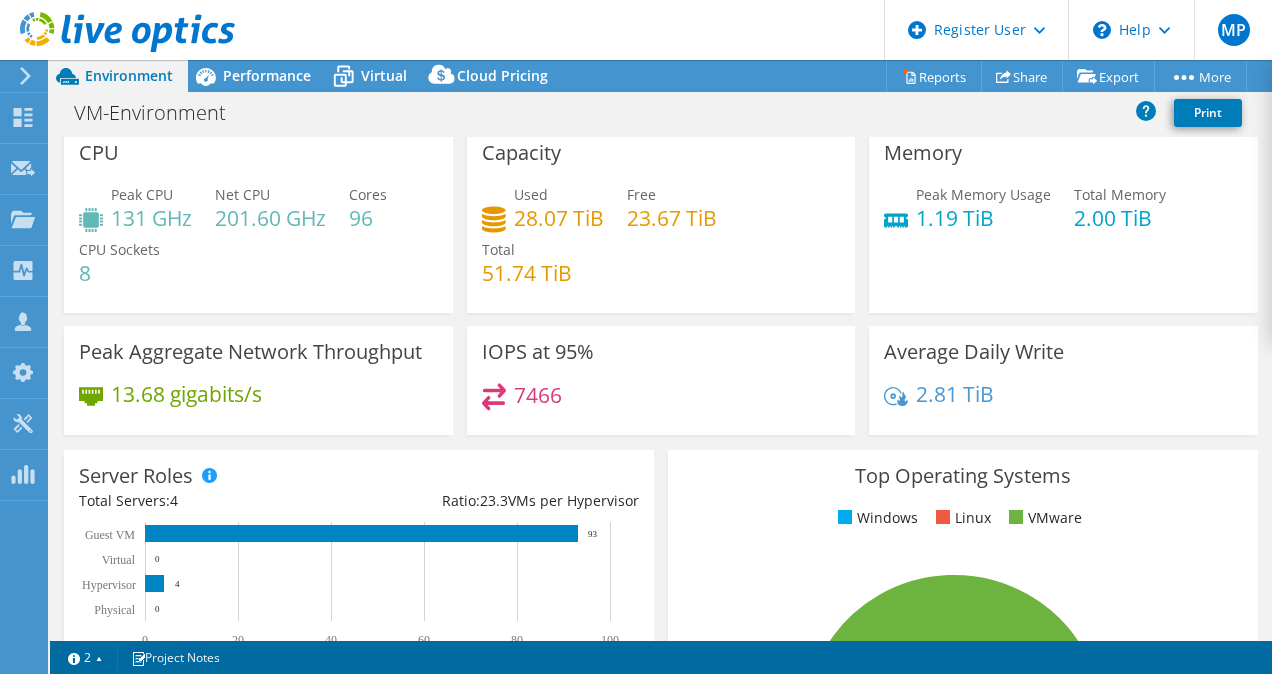 scroll, scrollTop: 0, scrollLeft: 0, axis: both 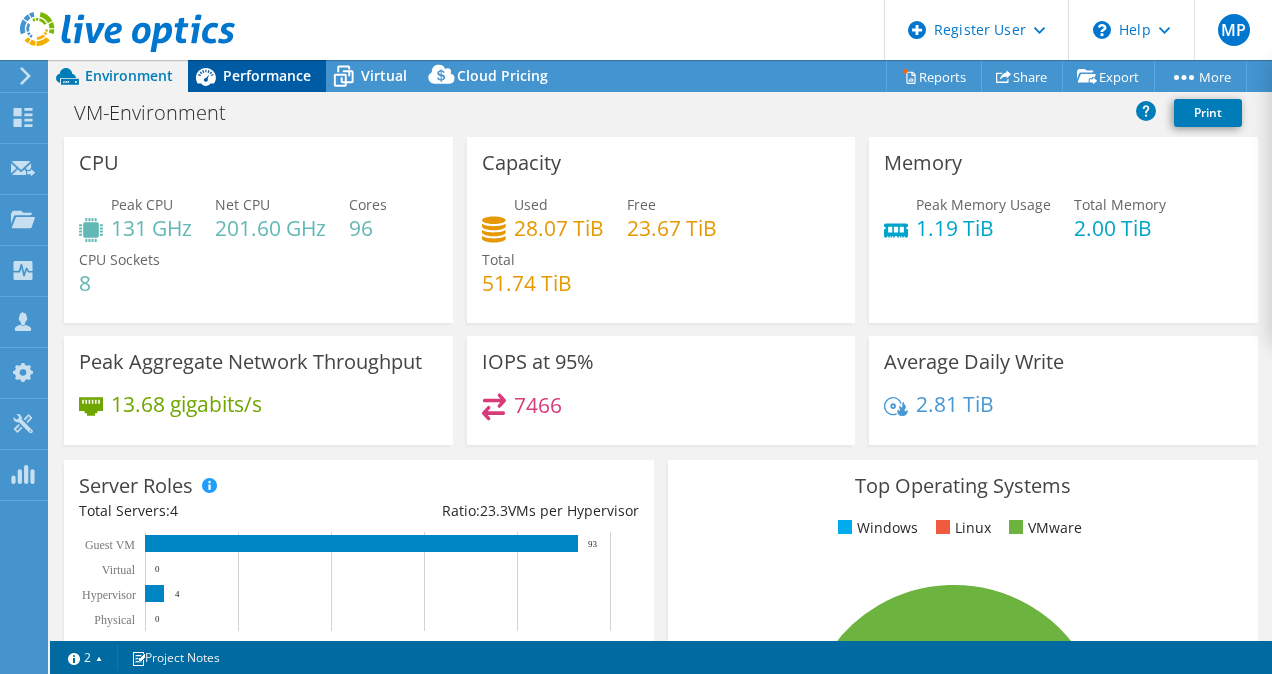 click on "Performance" at bounding box center [267, 75] 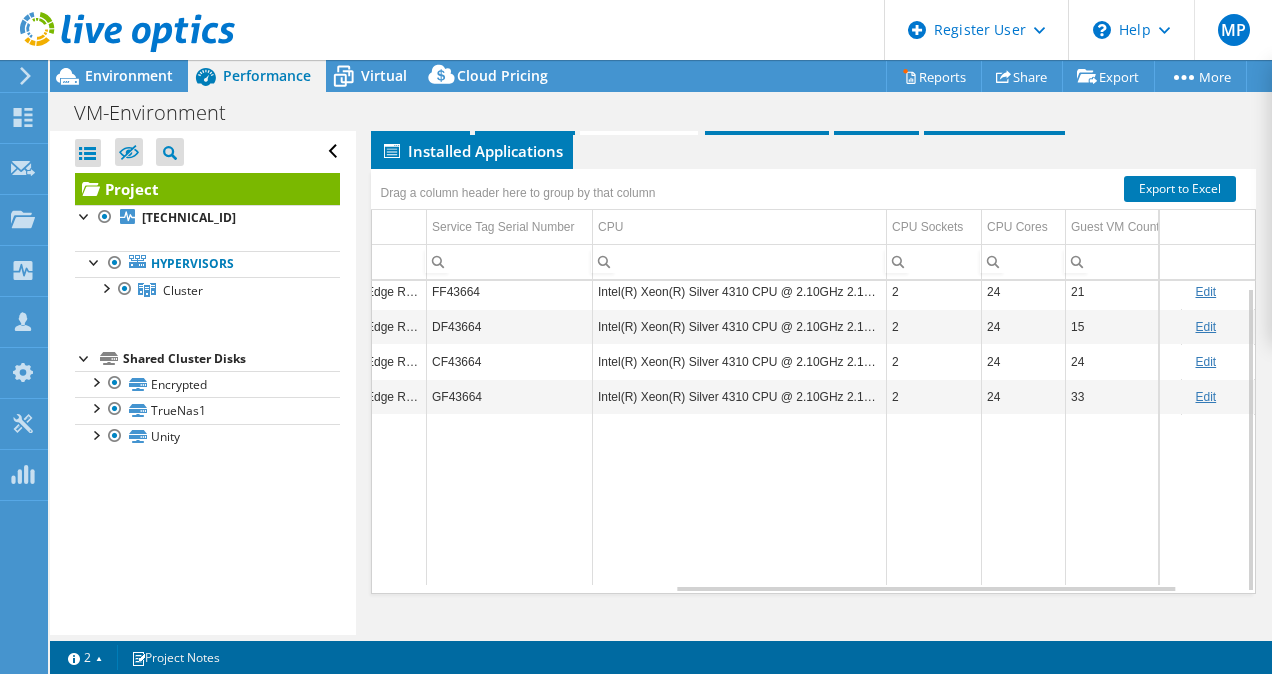 scroll, scrollTop: 0, scrollLeft: 524, axis: horizontal 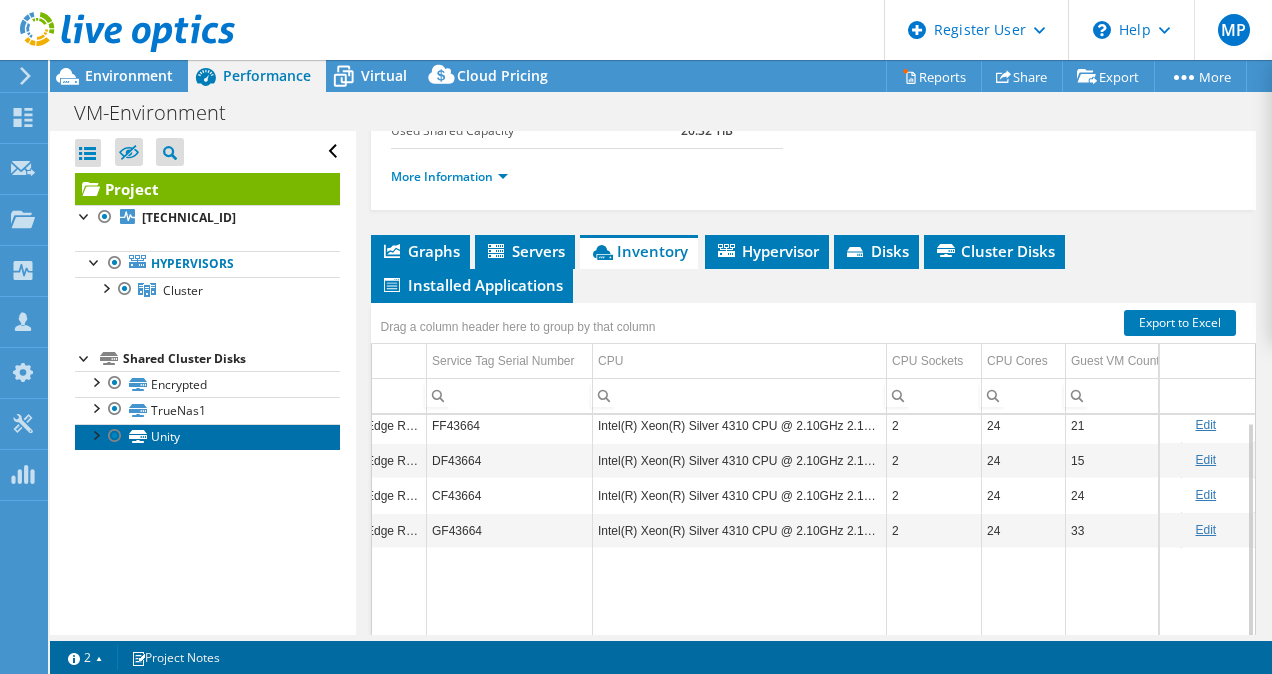 click on "Unity" at bounding box center [207, 437] 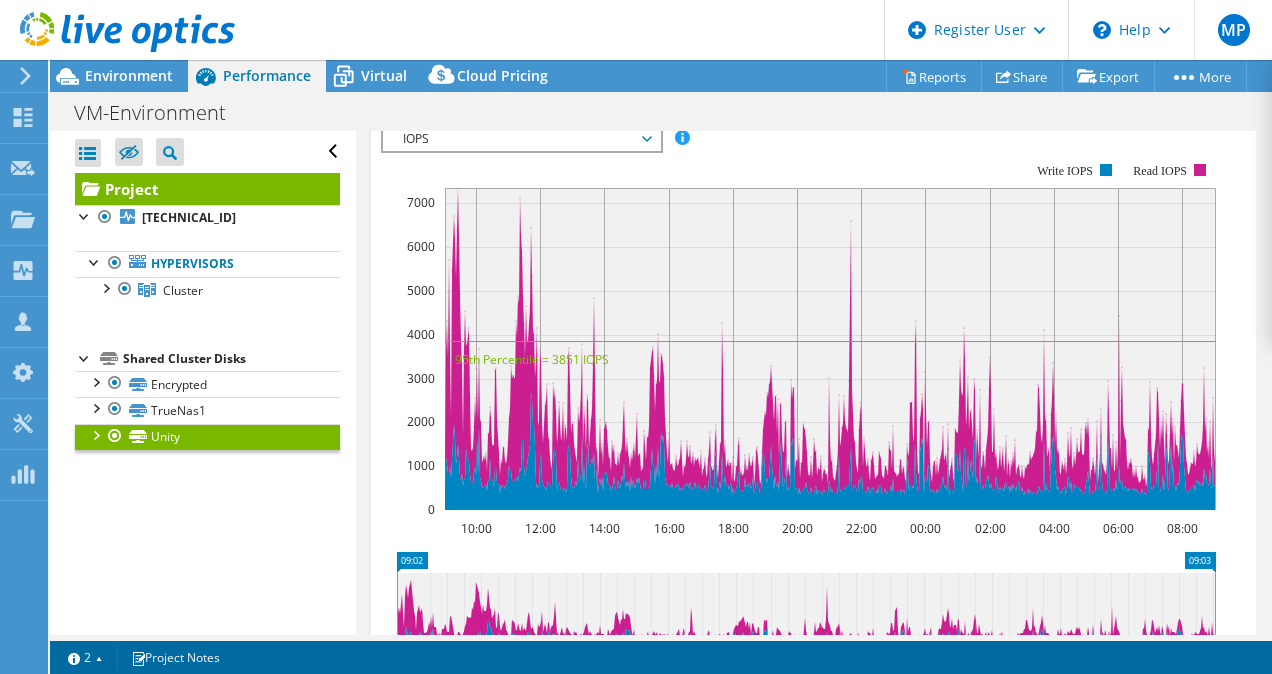 scroll, scrollTop: 332, scrollLeft: 0, axis: vertical 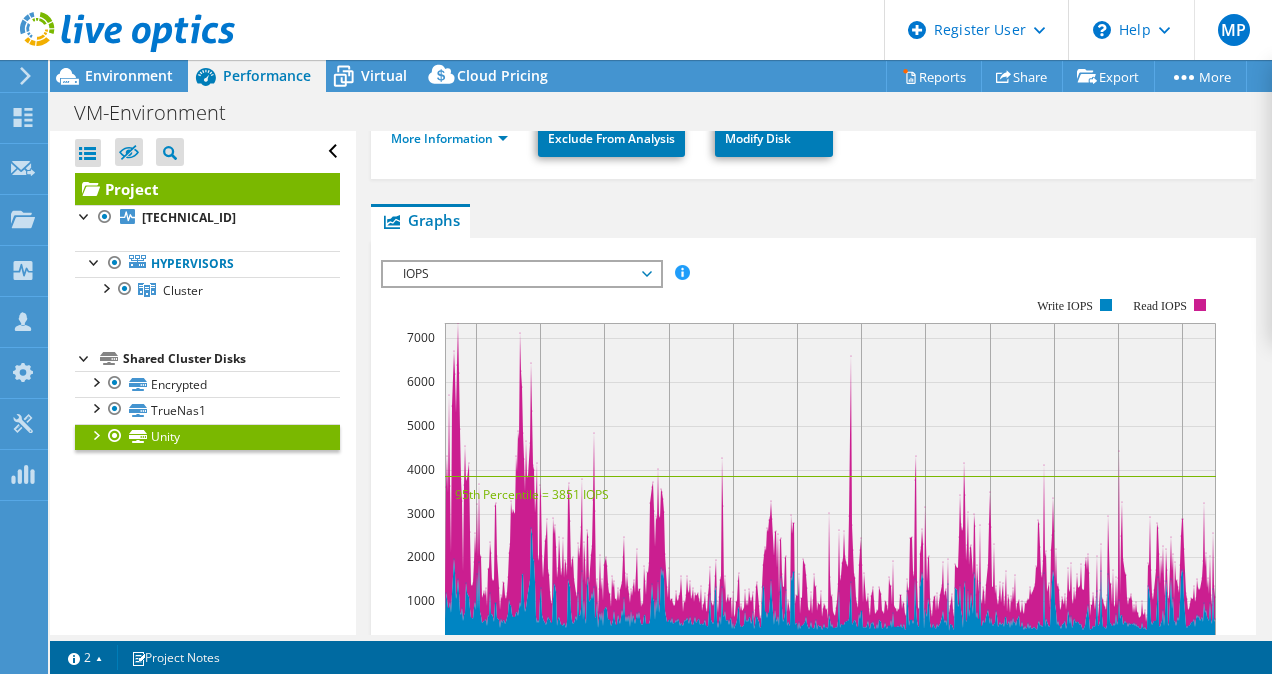click on "IOPS 				 					 						 					 				 IOPS Disk Throughput IO Size Latency Queue Depth CPU Percentage Memory Page Faults Participation Network Throughput Top Servers By Page Faults Workload Concentration Line Workload Concentration Bubble All" at bounding box center [522, 274] 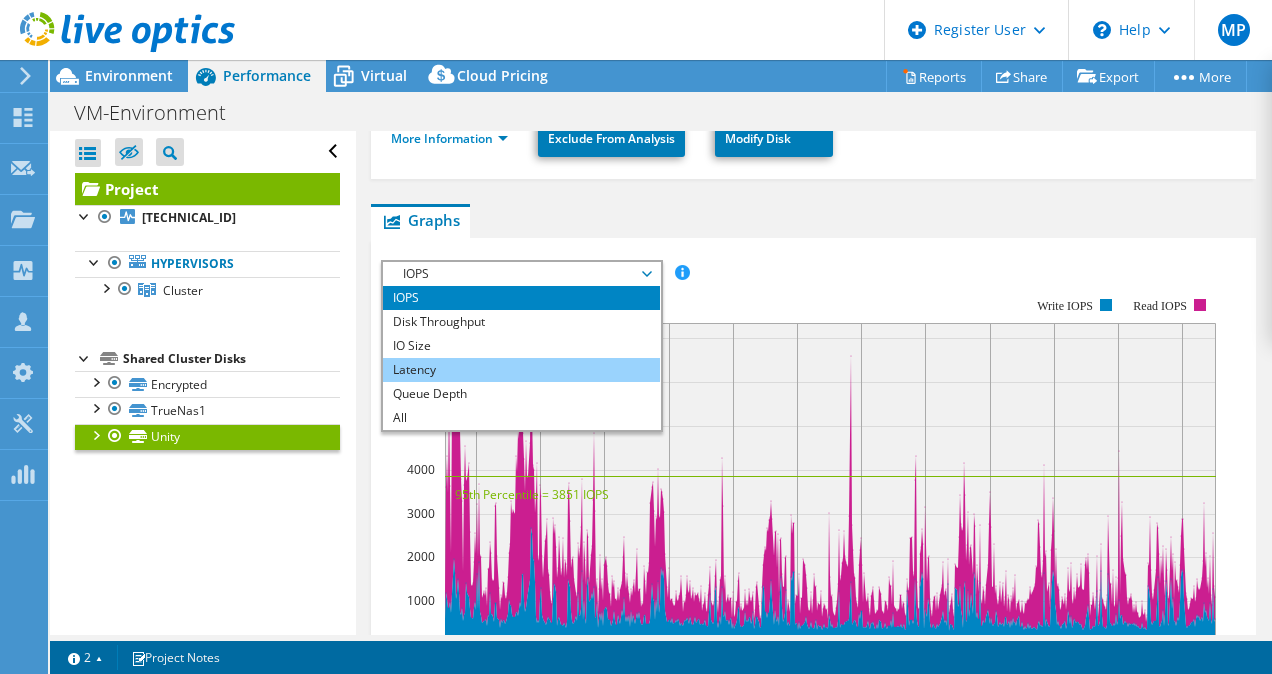 click on "Latency" at bounding box center (521, 370) 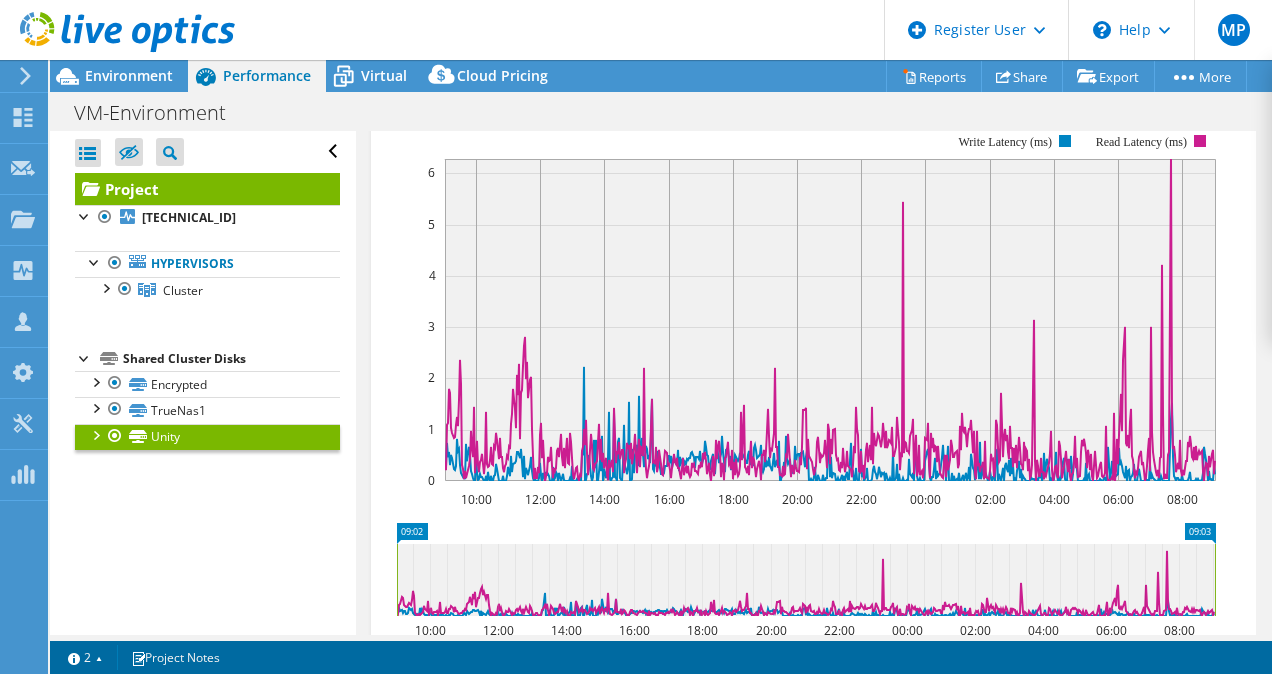 scroll, scrollTop: 497, scrollLeft: 0, axis: vertical 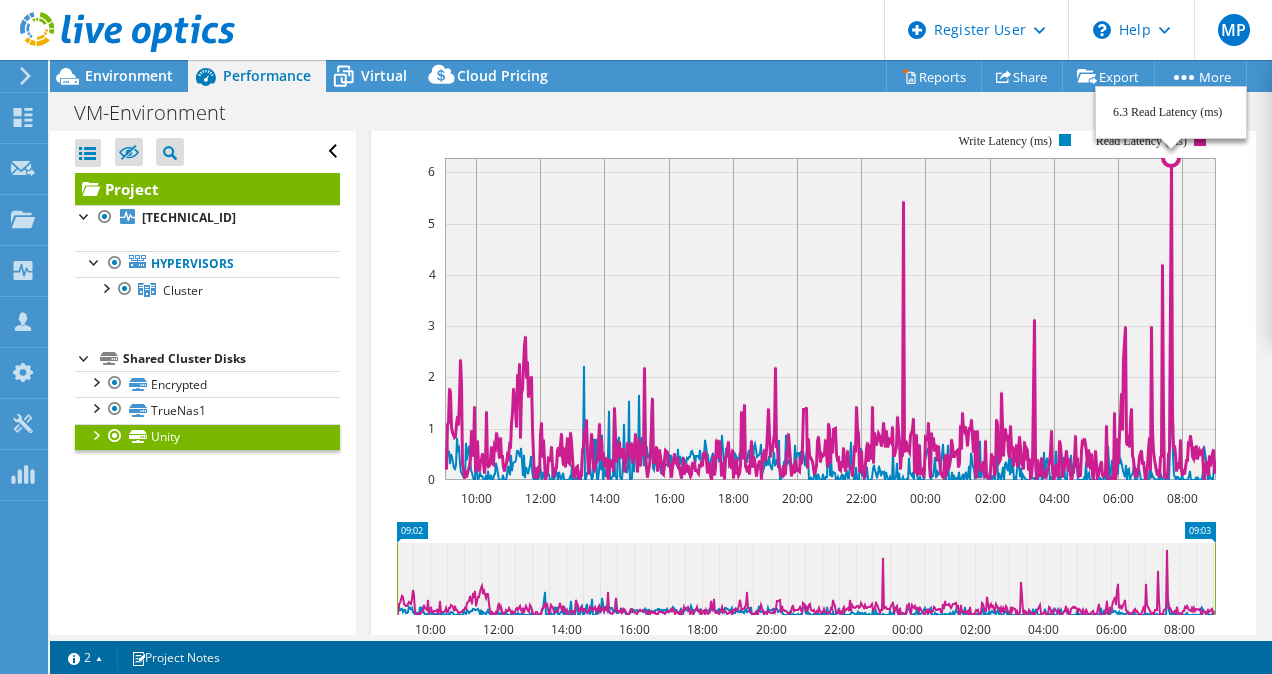 click 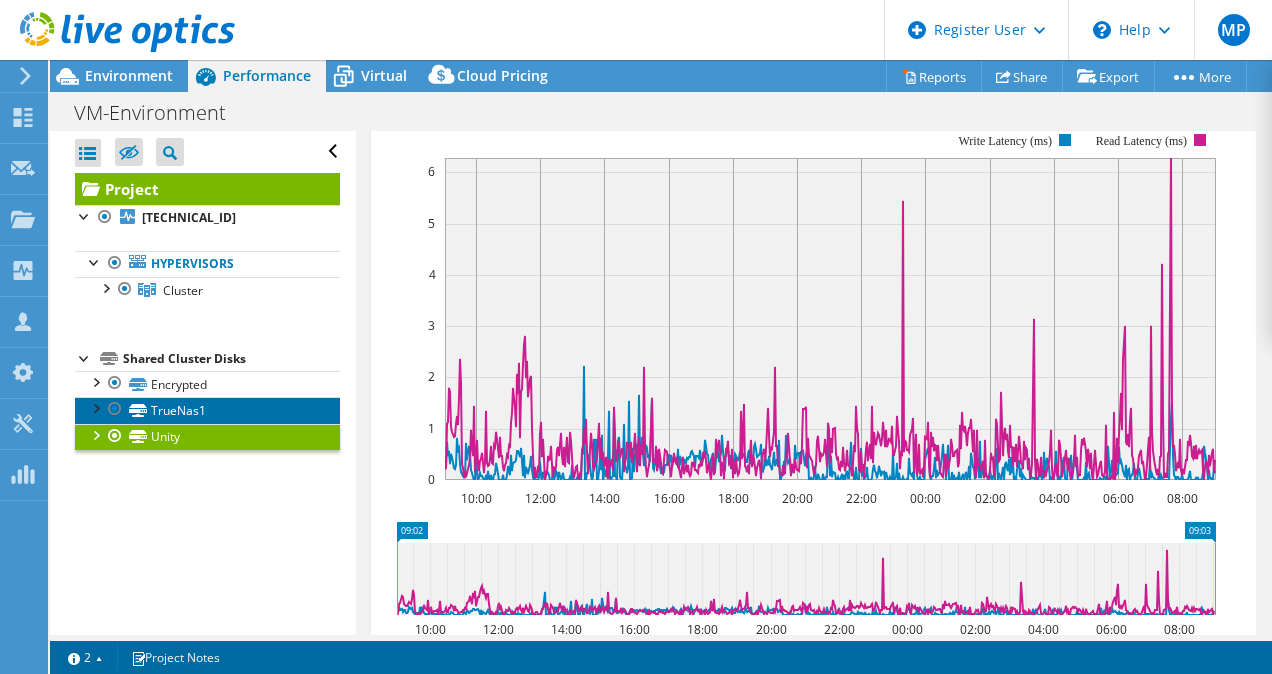 click on "TrueNas1" at bounding box center [207, 410] 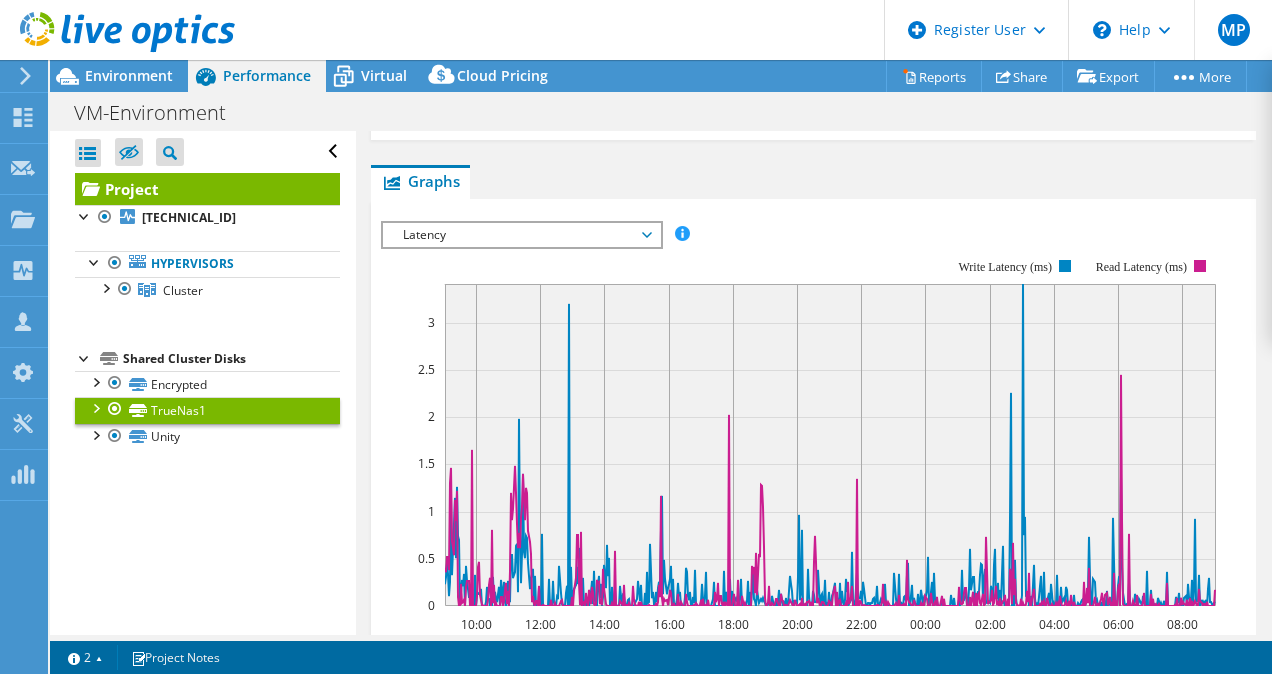 scroll, scrollTop: 378, scrollLeft: 0, axis: vertical 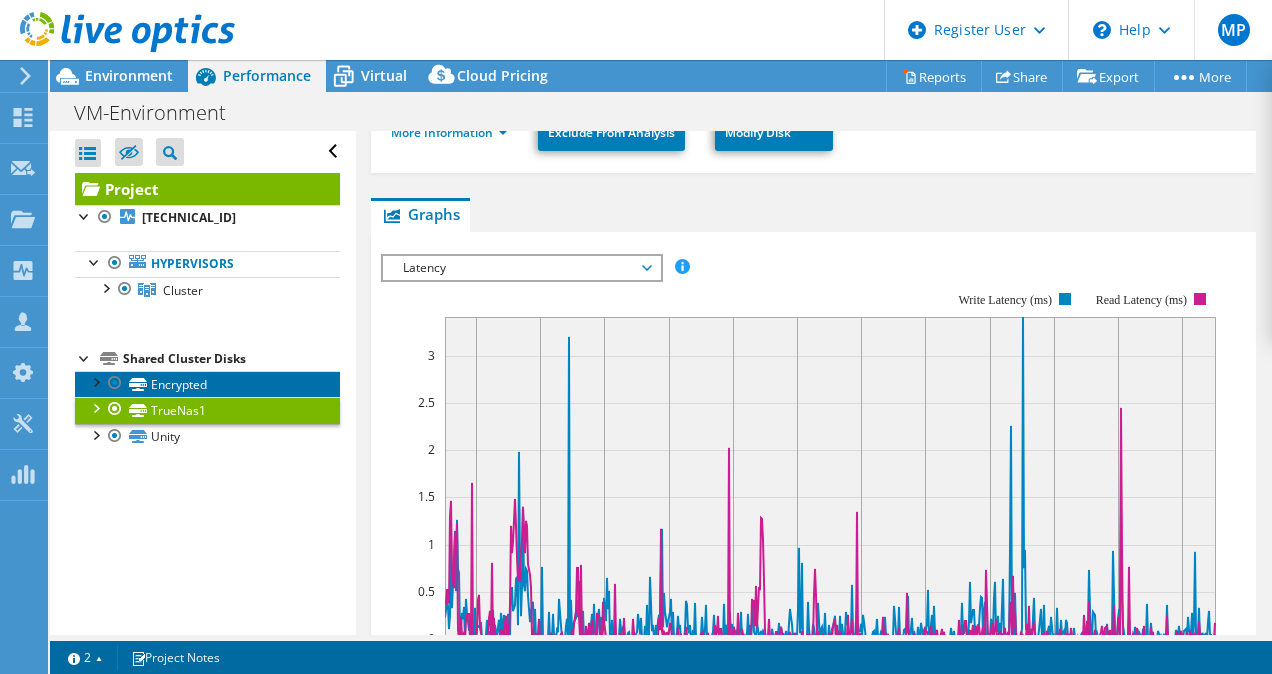 click on "Encrypted" at bounding box center [207, 384] 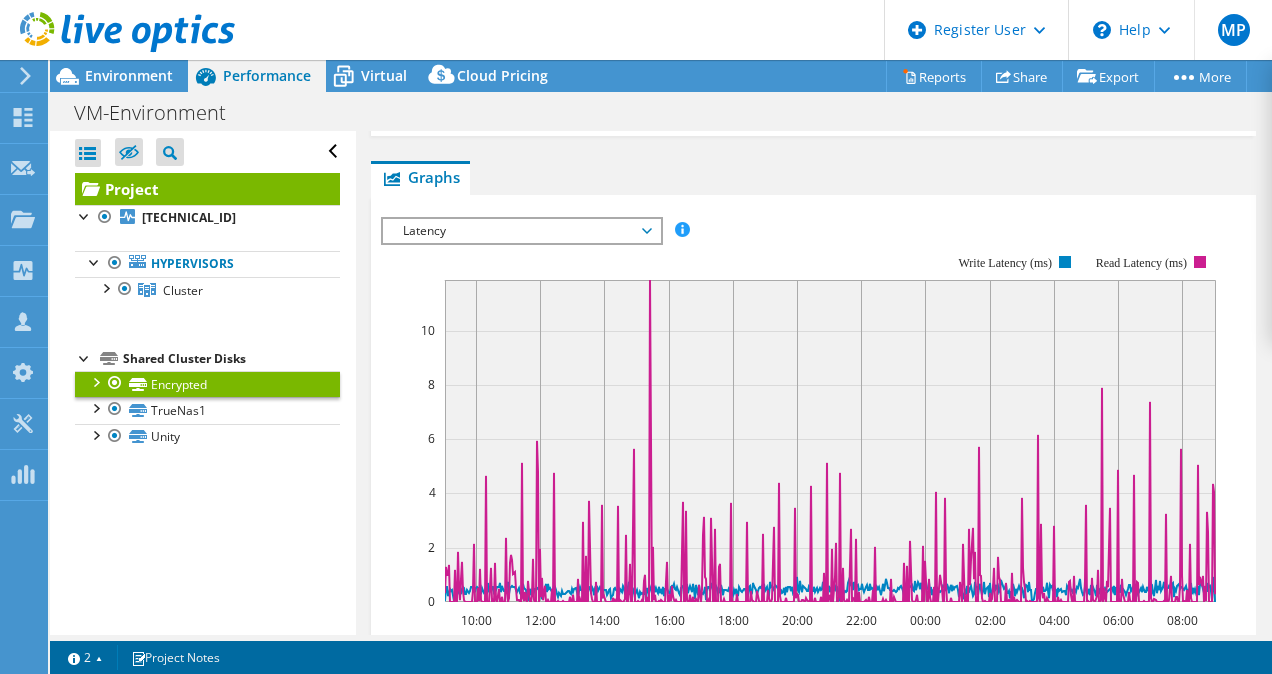 scroll, scrollTop: 416, scrollLeft: 0, axis: vertical 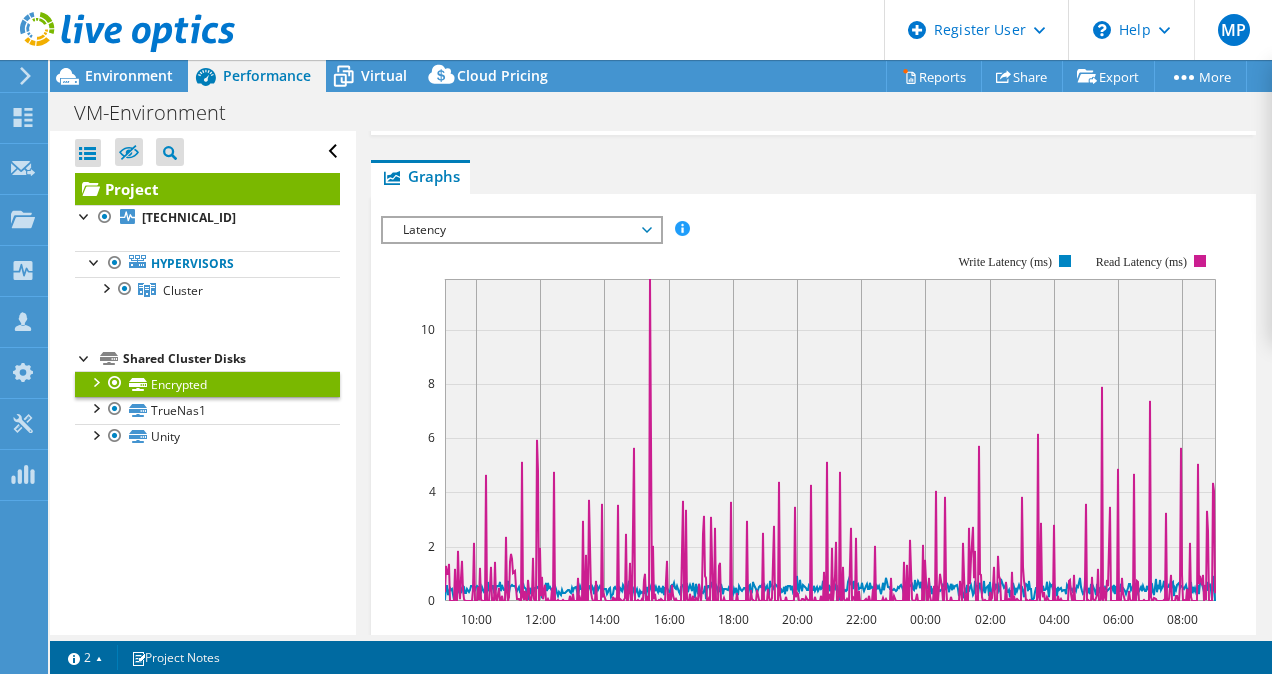 click on "Hypervisors
Cluster
[TECHNICAL_ID]" at bounding box center (207, 277) 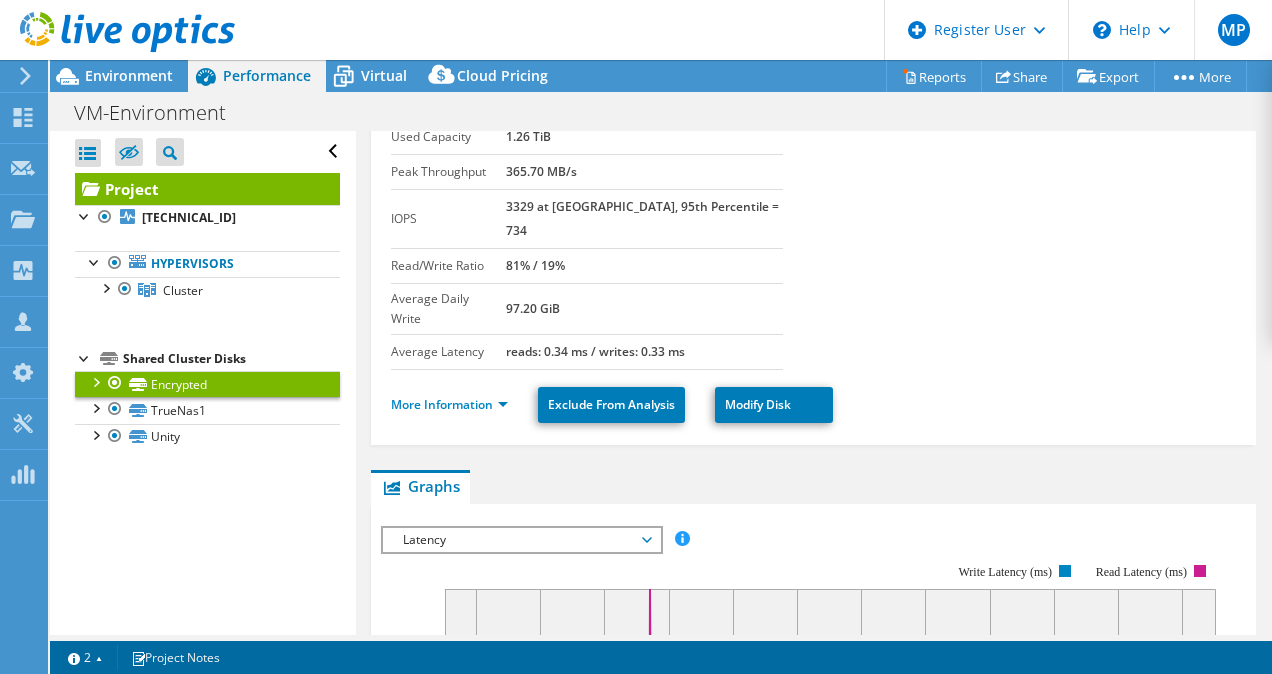 scroll, scrollTop: 0, scrollLeft: 0, axis: both 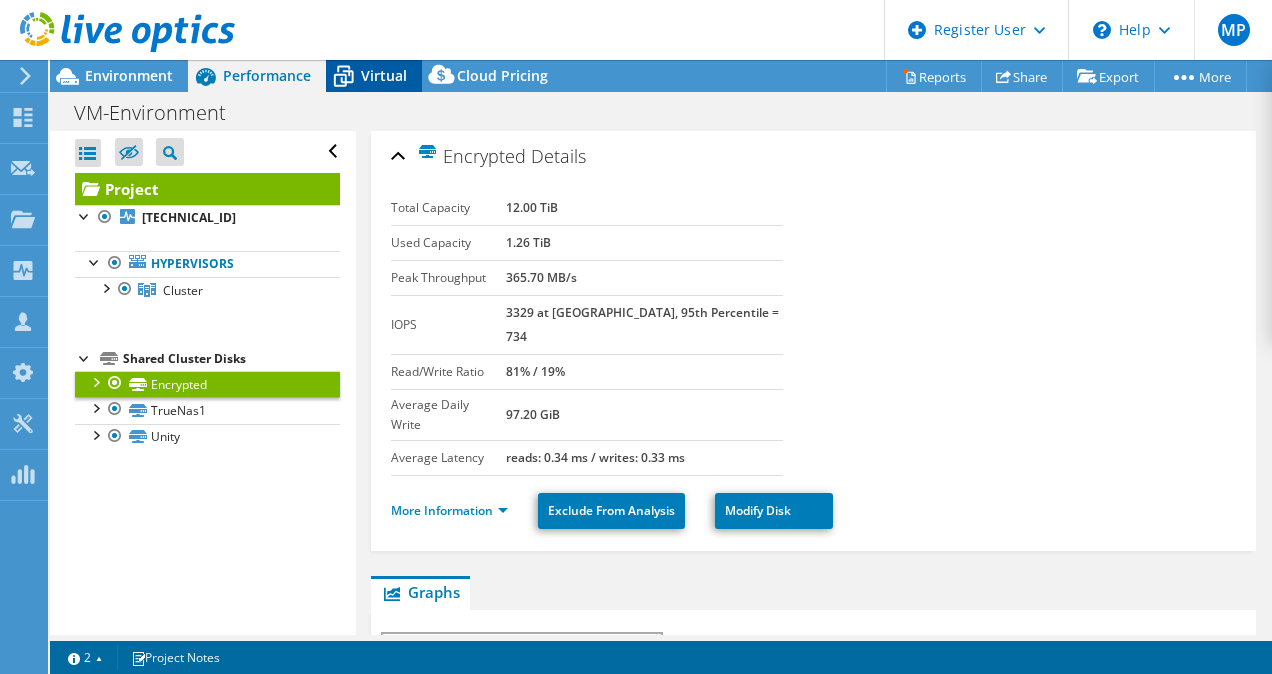 click 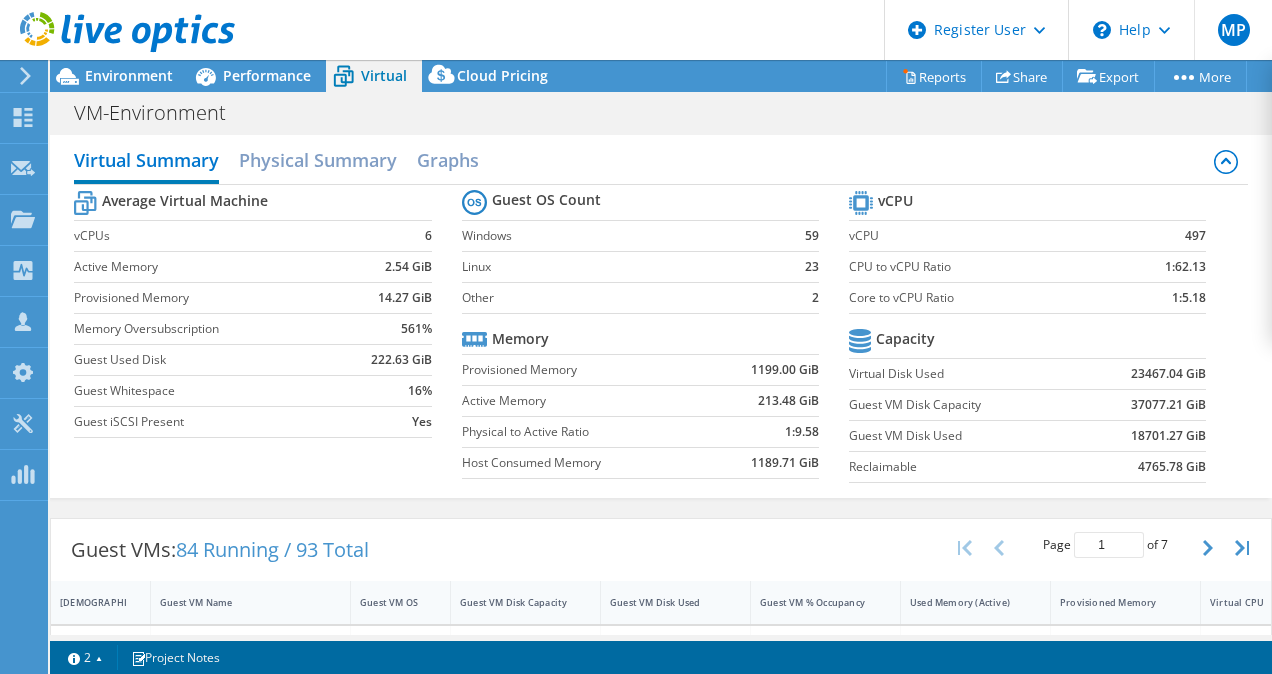 scroll, scrollTop: 0, scrollLeft: 0, axis: both 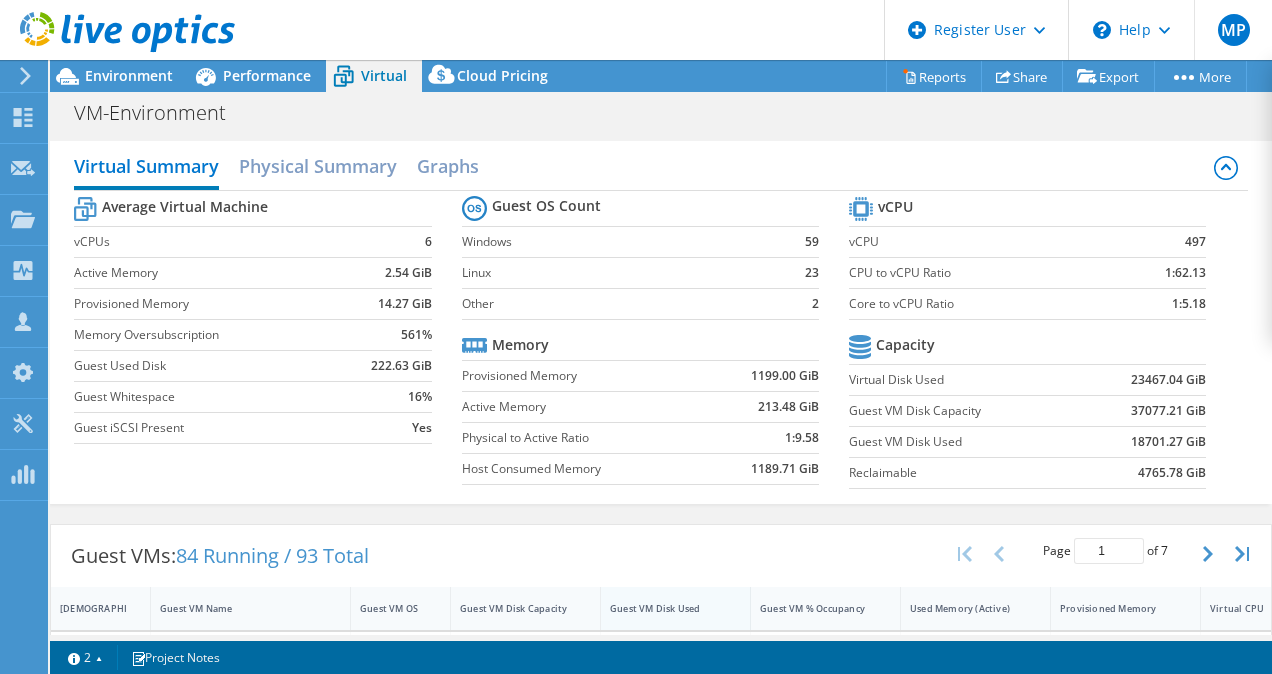 click on "Guest VM Disk Used" at bounding box center (663, 608) 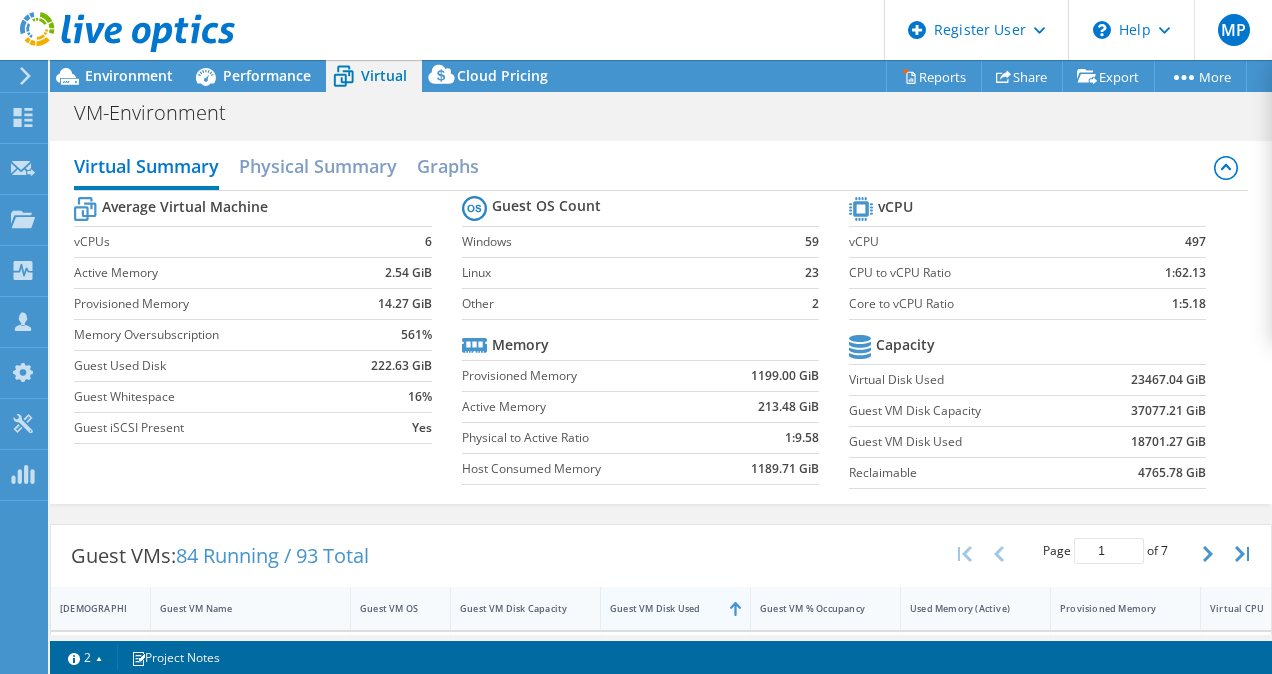 click on "Guest VM Disk Used" at bounding box center [663, 608] 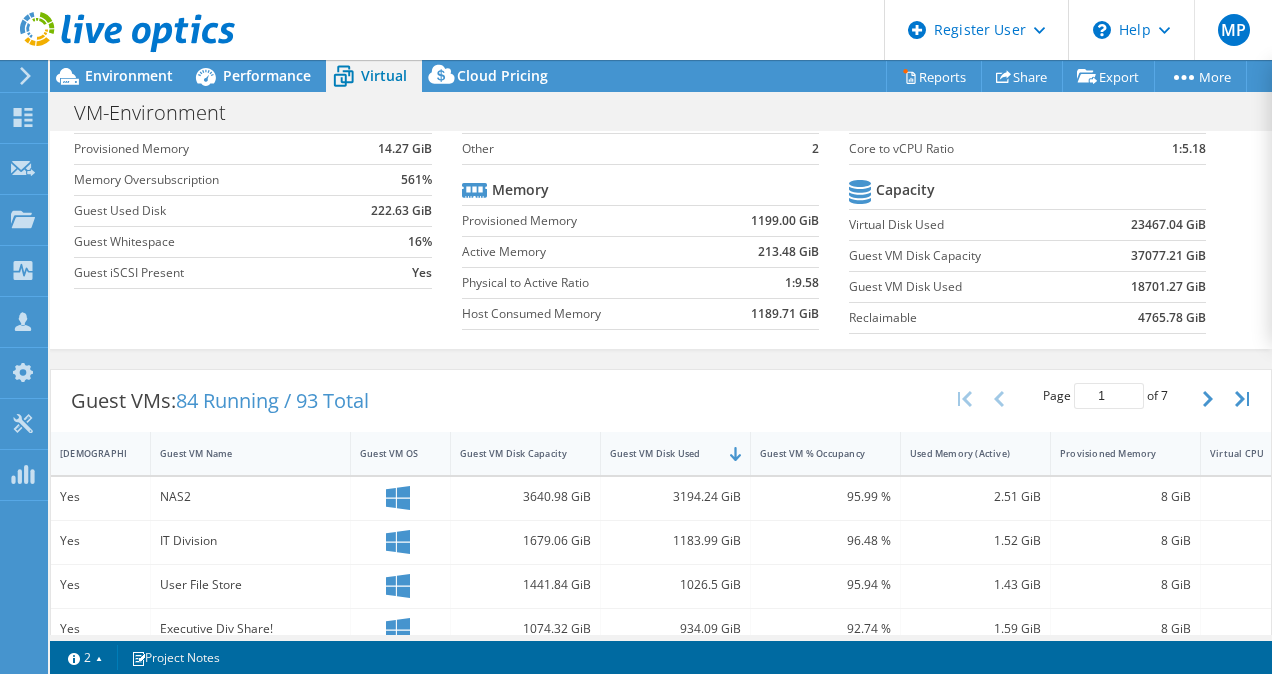 scroll, scrollTop: 154, scrollLeft: 0, axis: vertical 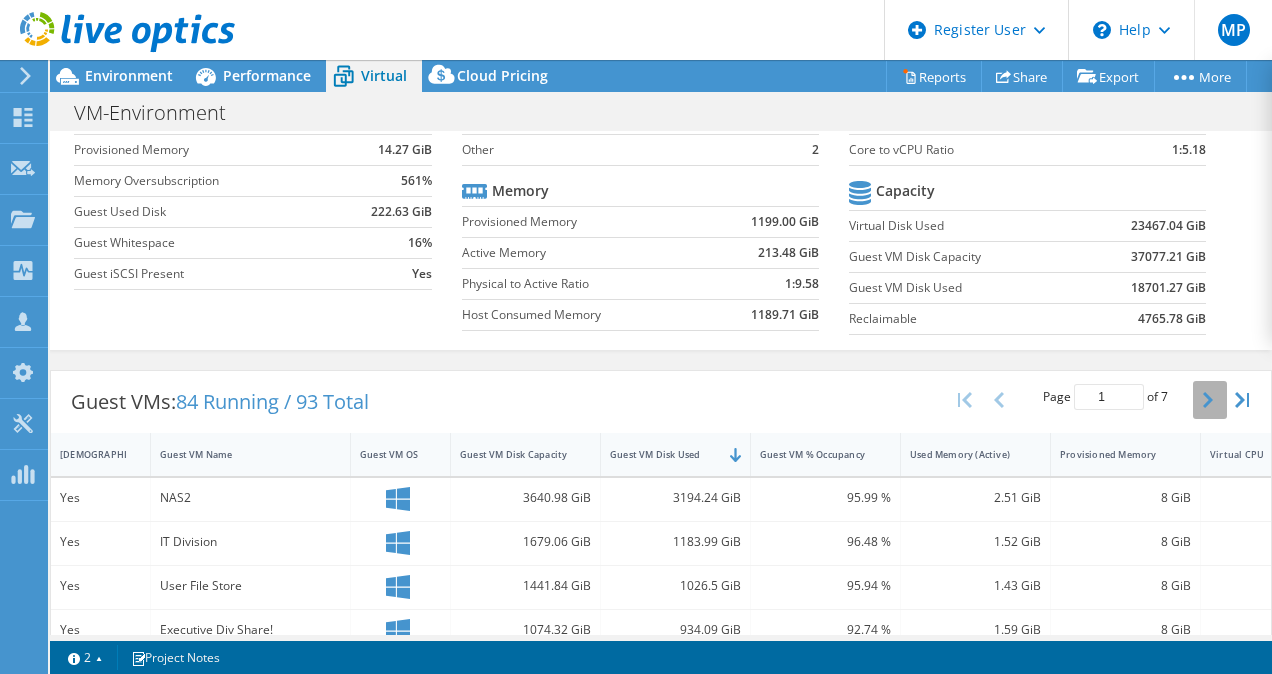 click 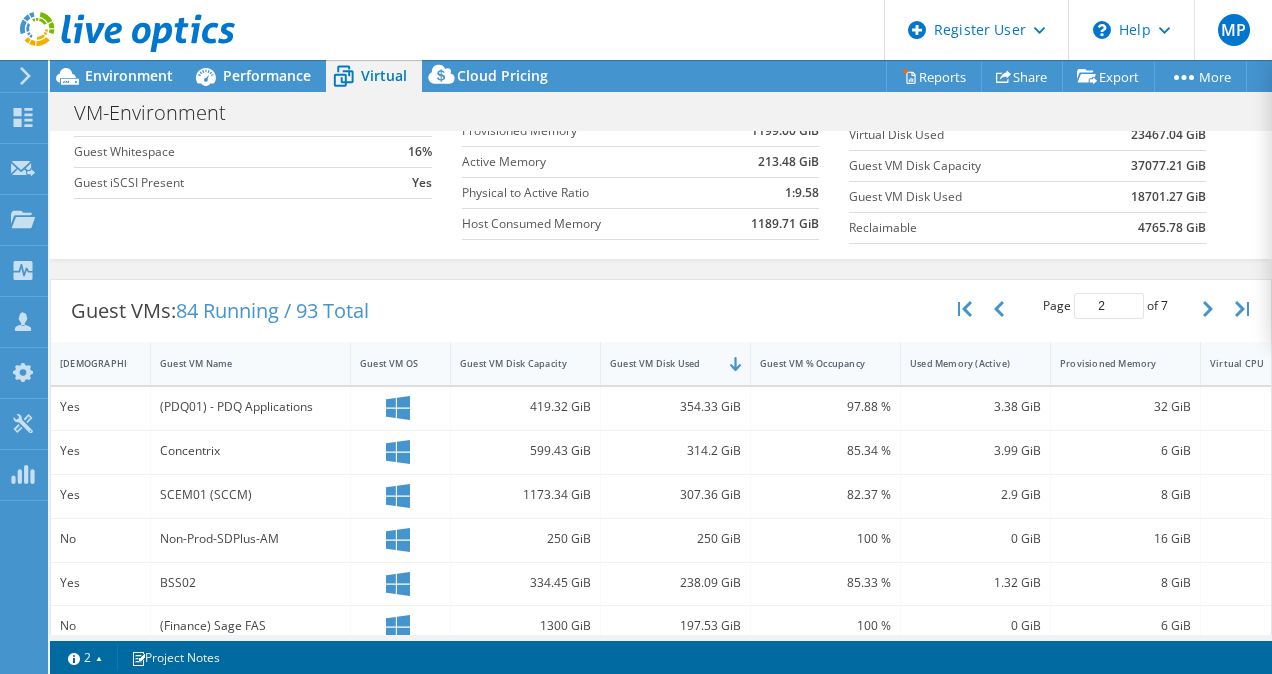 scroll, scrollTop: 244, scrollLeft: 0, axis: vertical 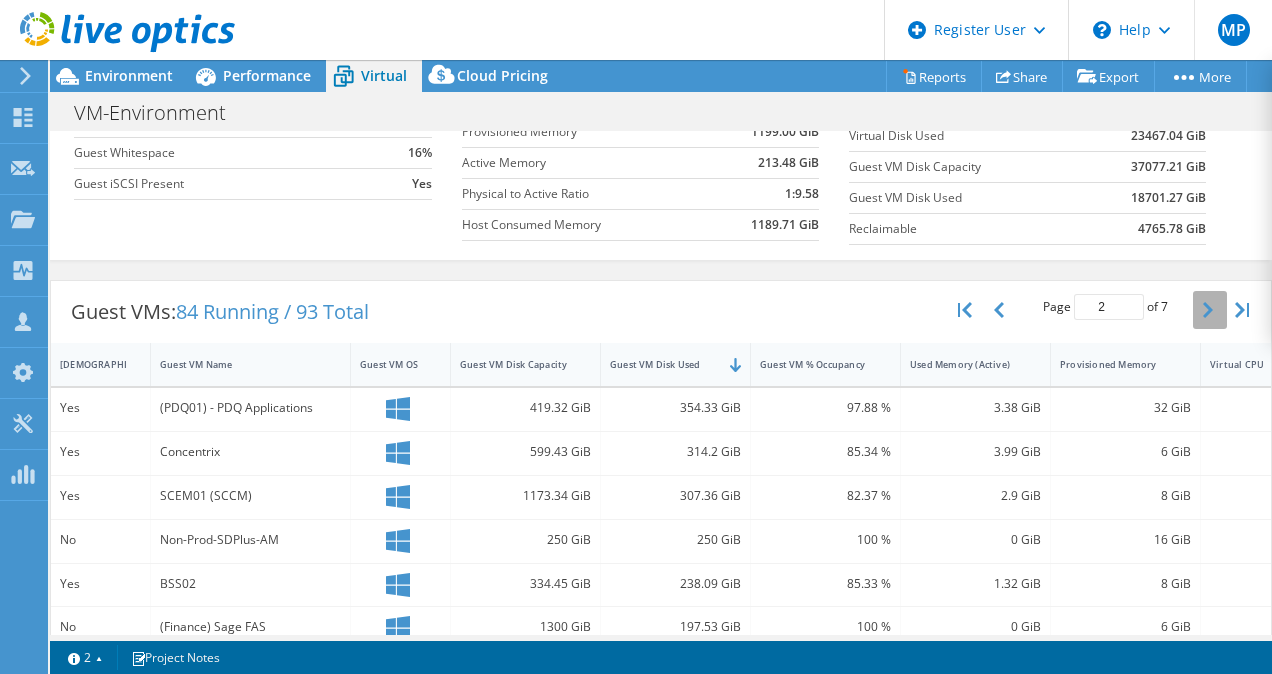 click 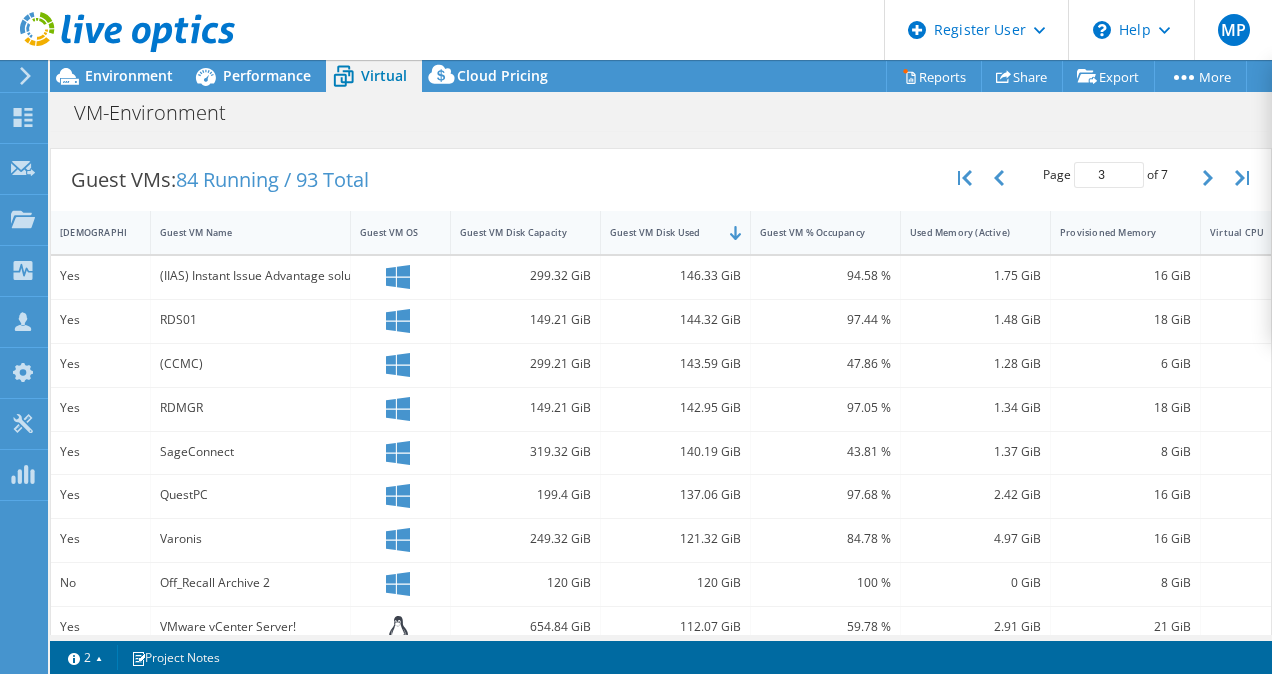 scroll, scrollTop: 375, scrollLeft: 0, axis: vertical 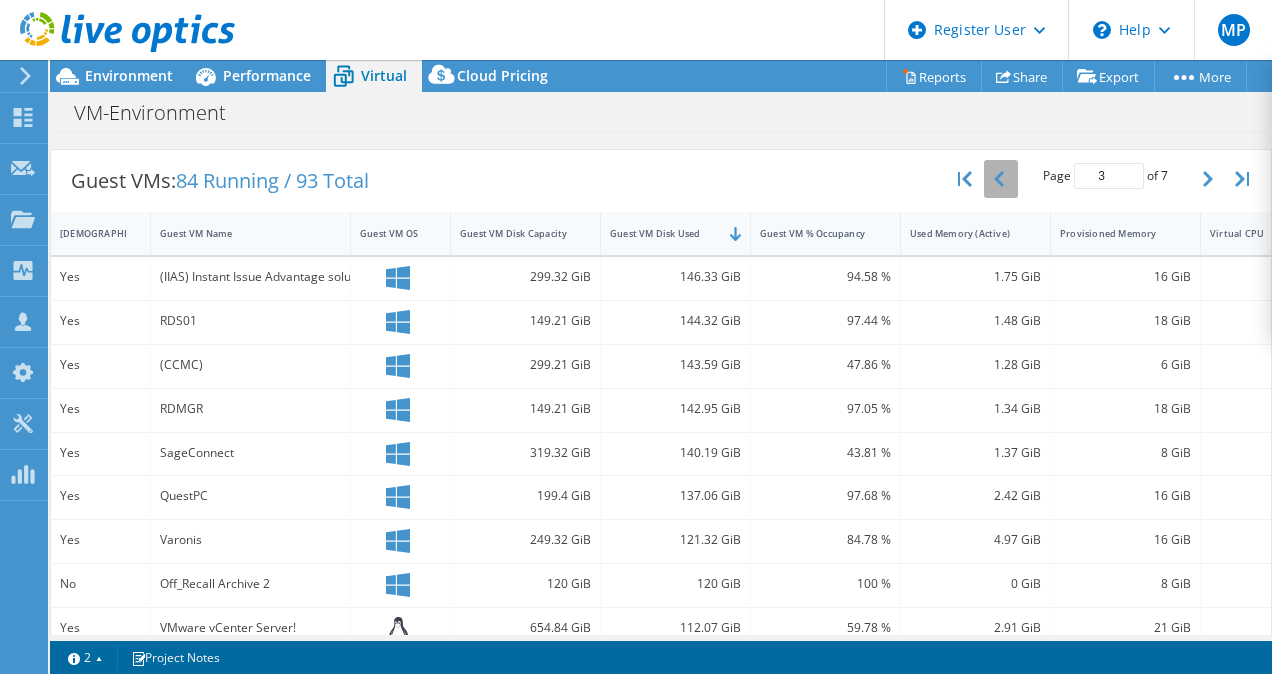 click at bounding box center (1001, 179) 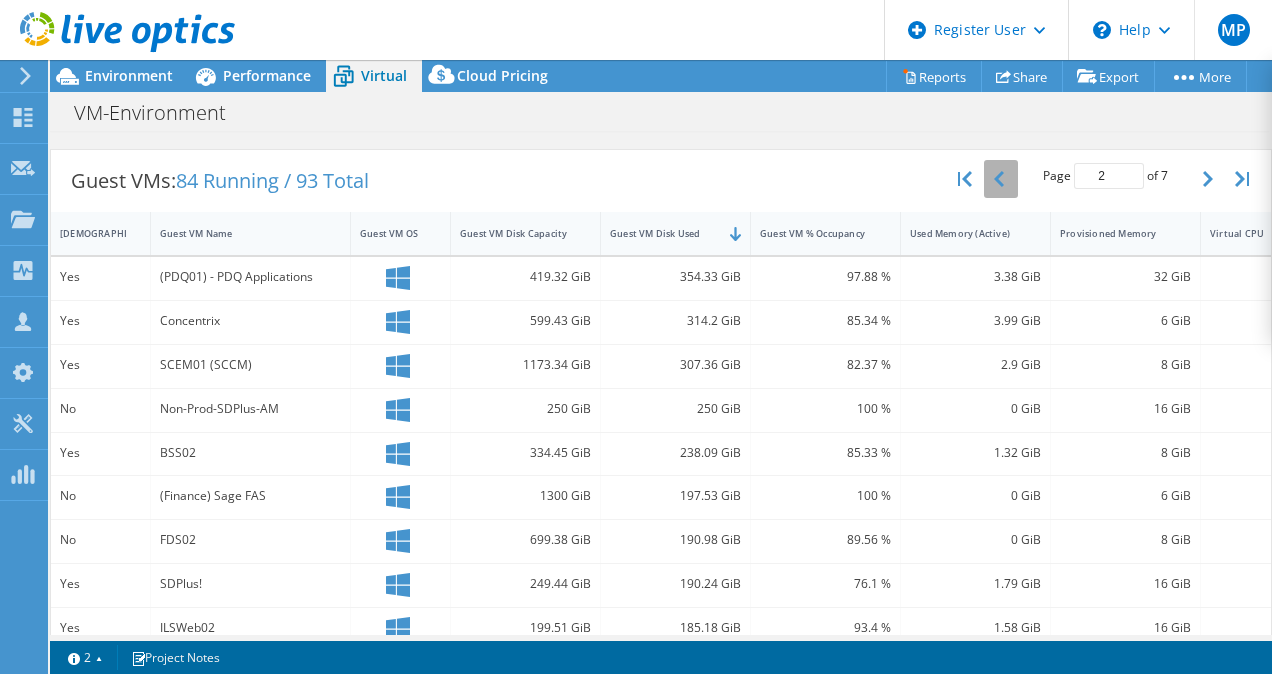 click at bounding box center [1001, 179] 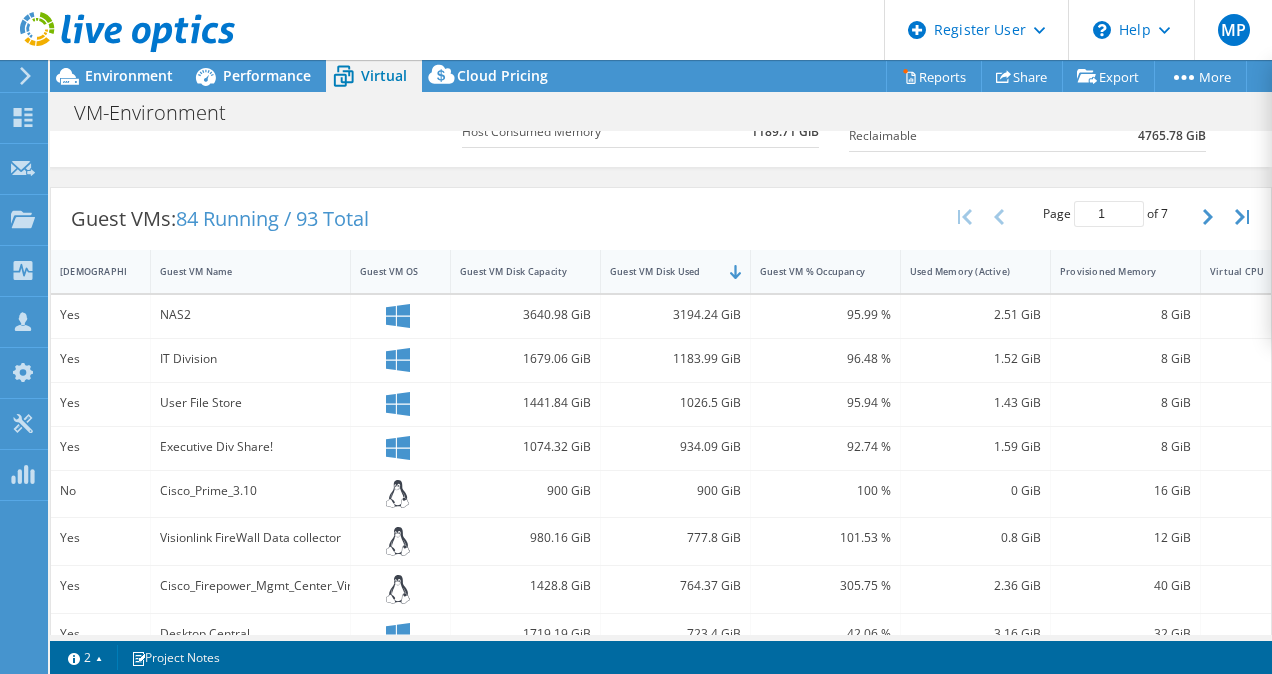 scroll, scrollTop: 336, scrollLeft: 0, axis: vertical 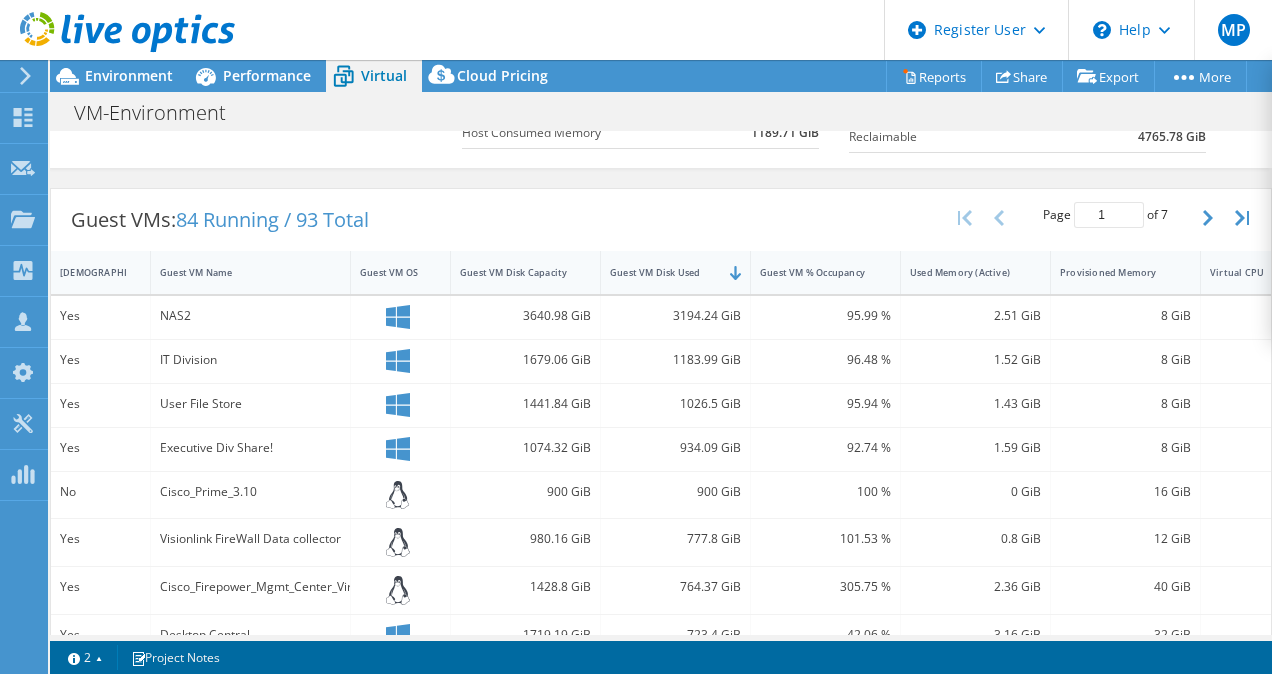 click on "IT Division" at bounding box center (250, 360) 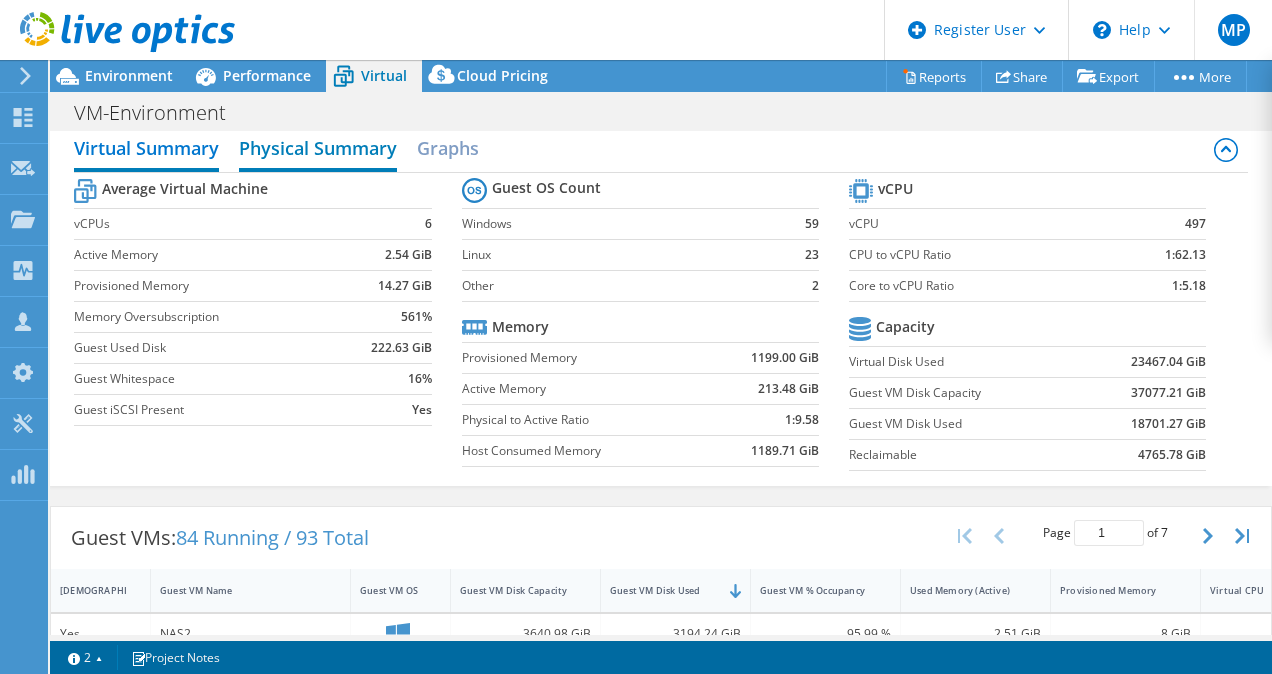 scroll, scrollTop: 19, scrollLeft: 0, axis: vertical 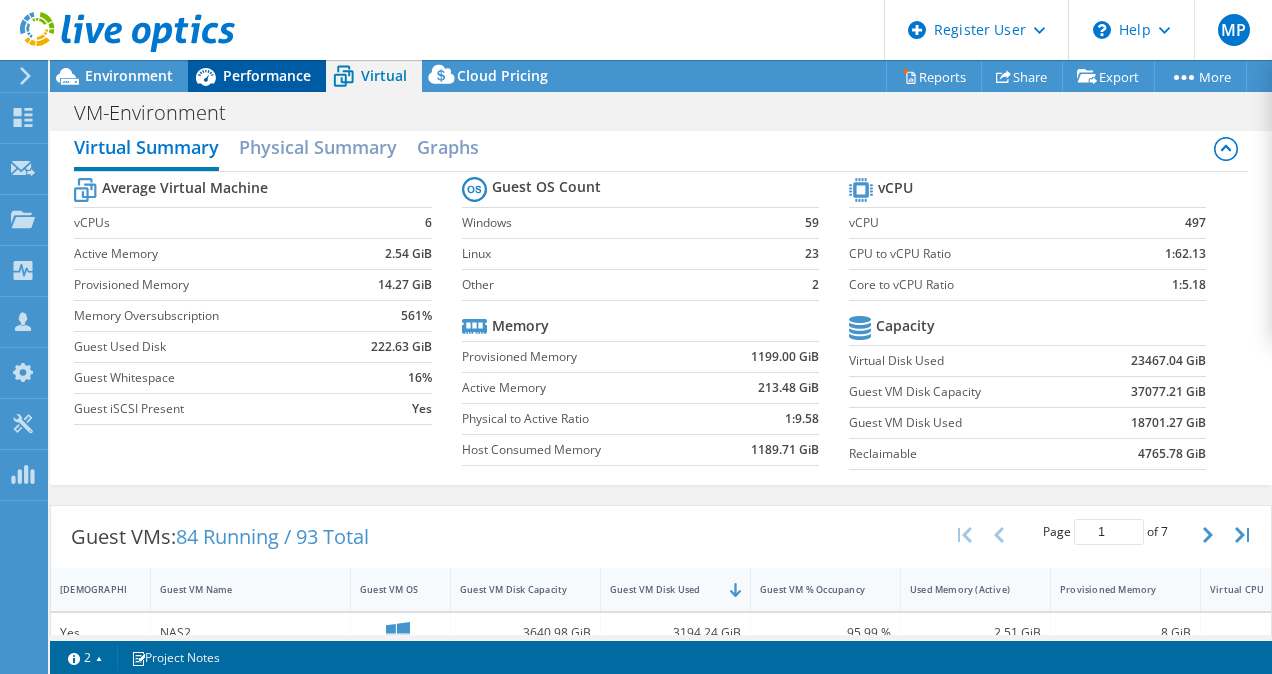 click on "Performance" at bounding box center (267, 75) 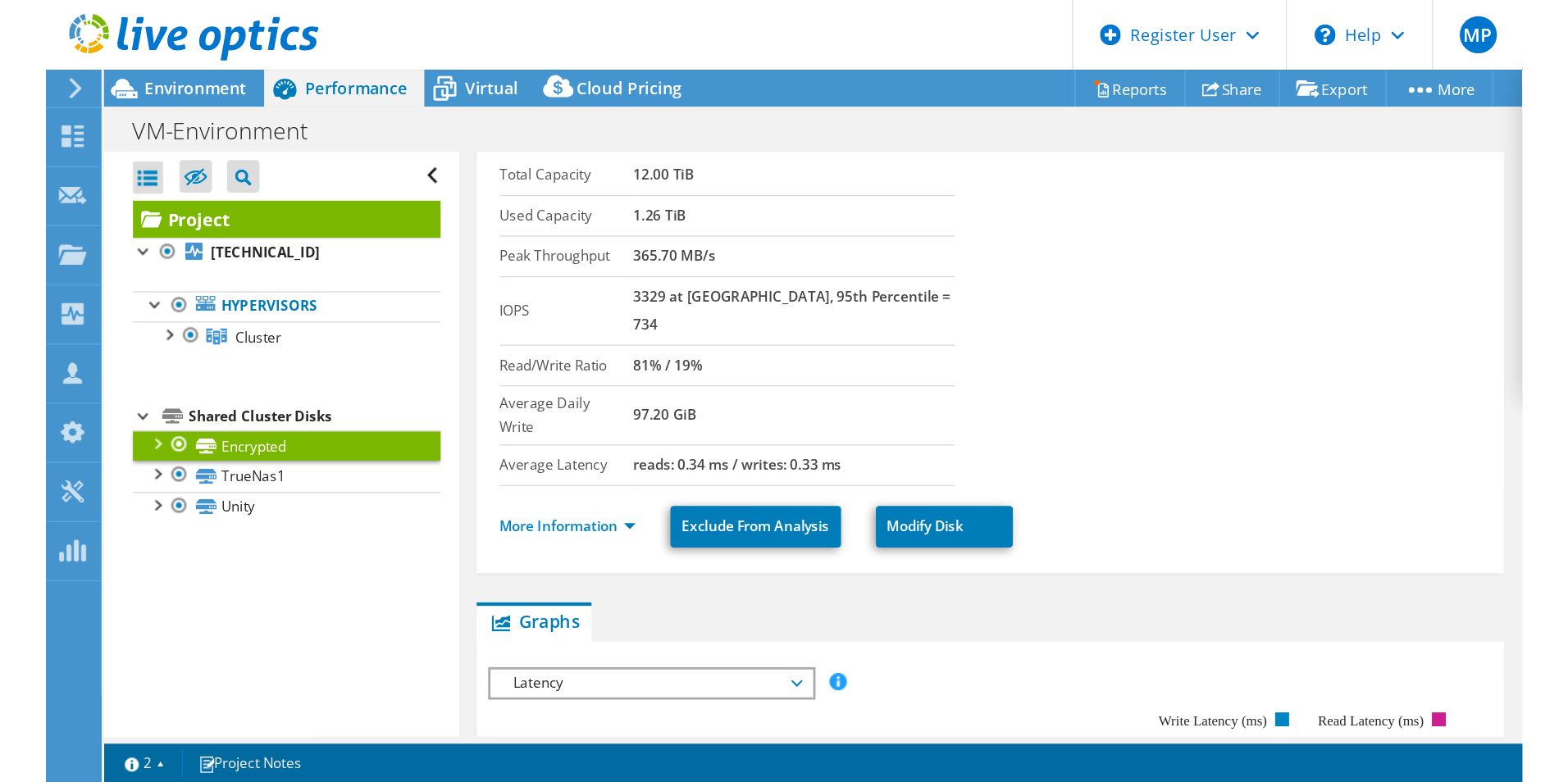 scroll, scrollTop: 0, scrollLeft: 0, axis: both 